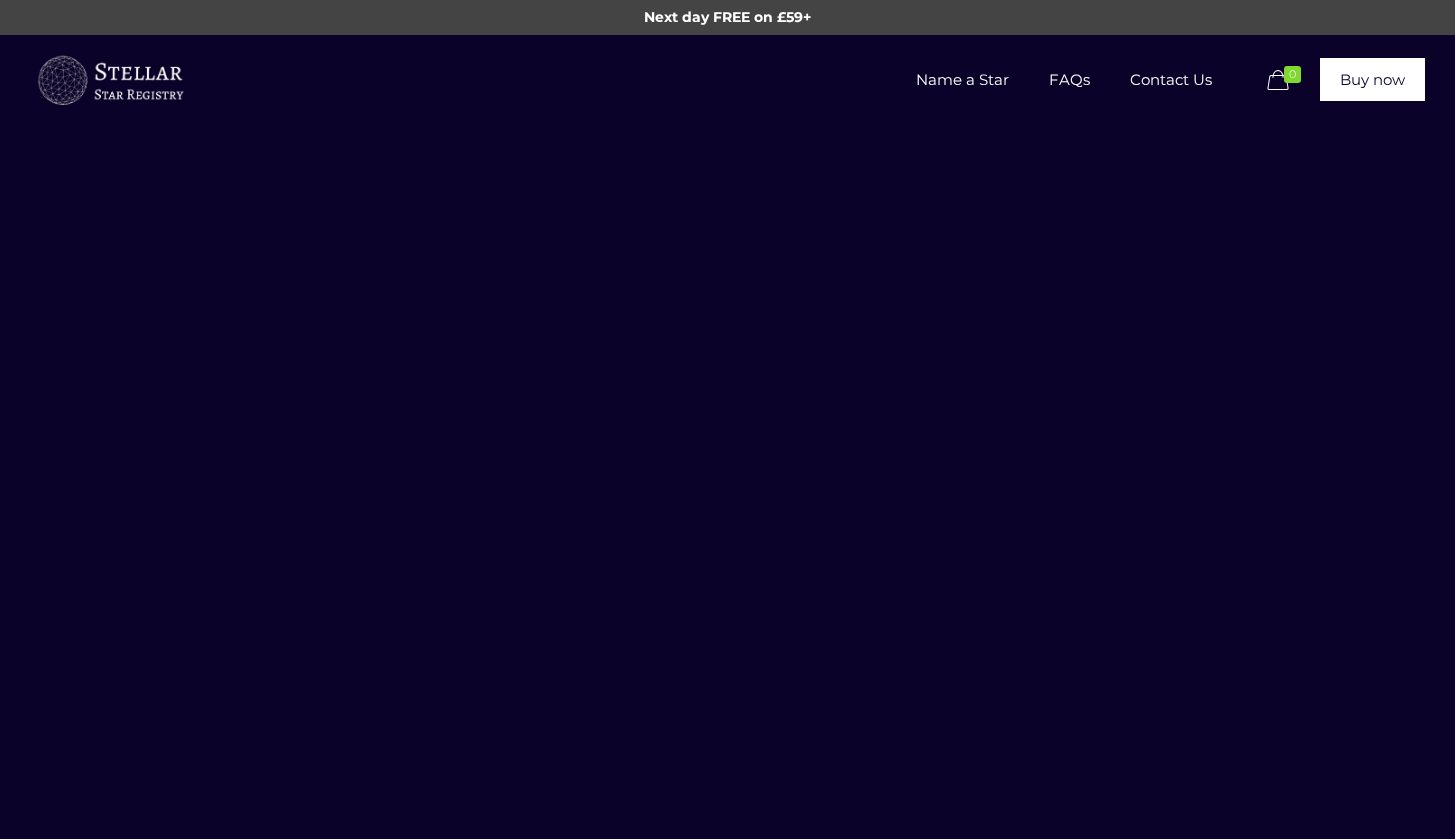 scroll, scrollTop: 0, scrollLeft: 0, axis: both 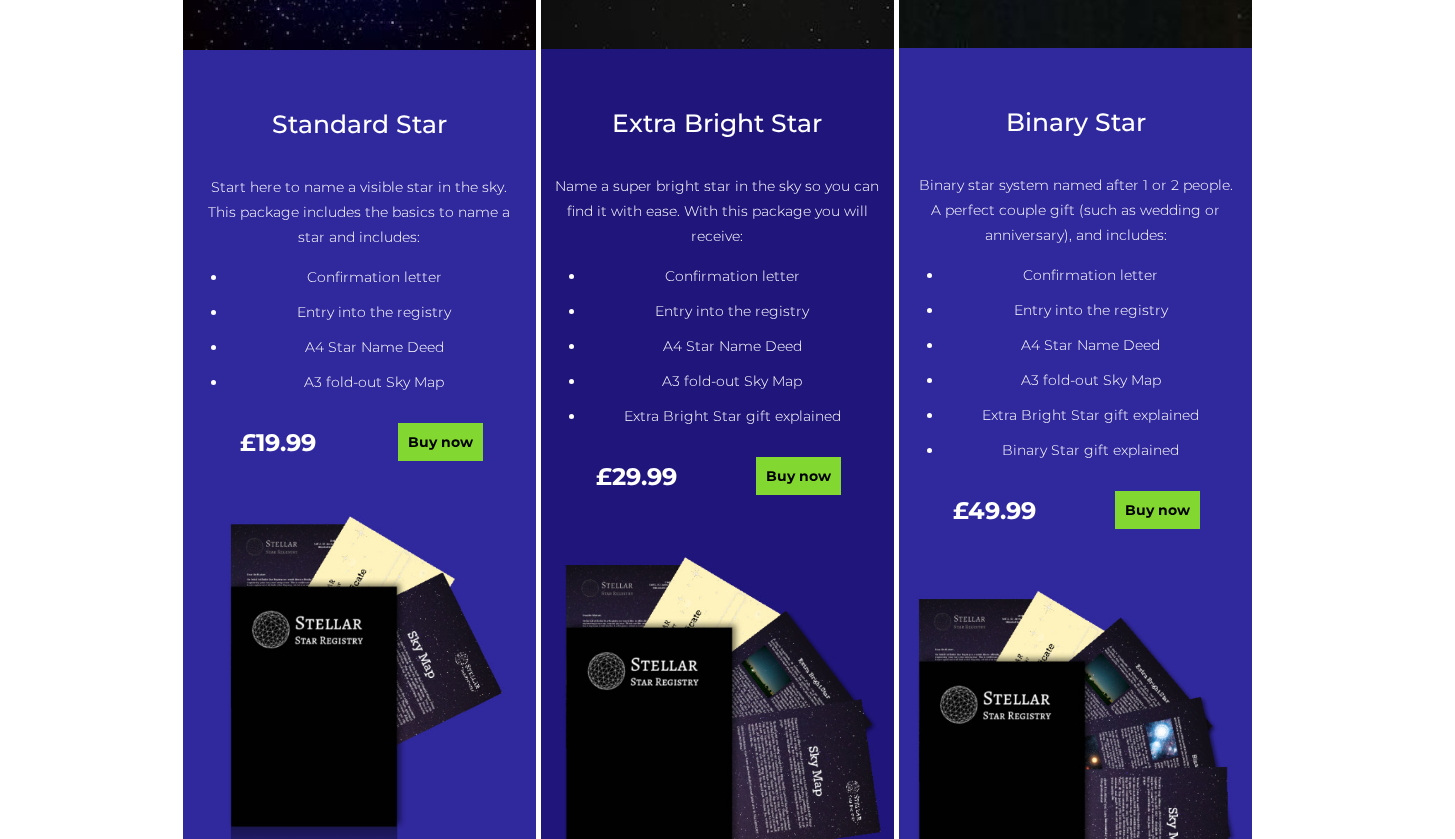 click on "Binary Star
Binary star system named after 1 or 2 people. A perfect couple gift (such as wedding or anniversary), and includes:
Confirmation letter
Entry into the registry
A4 Star Name Deed
A3 fold-out Sky Map
Extra Bright Star gift explained
Binary Star gift explained
£ 49.99
Buy now" at bounding box center [1075, 340] 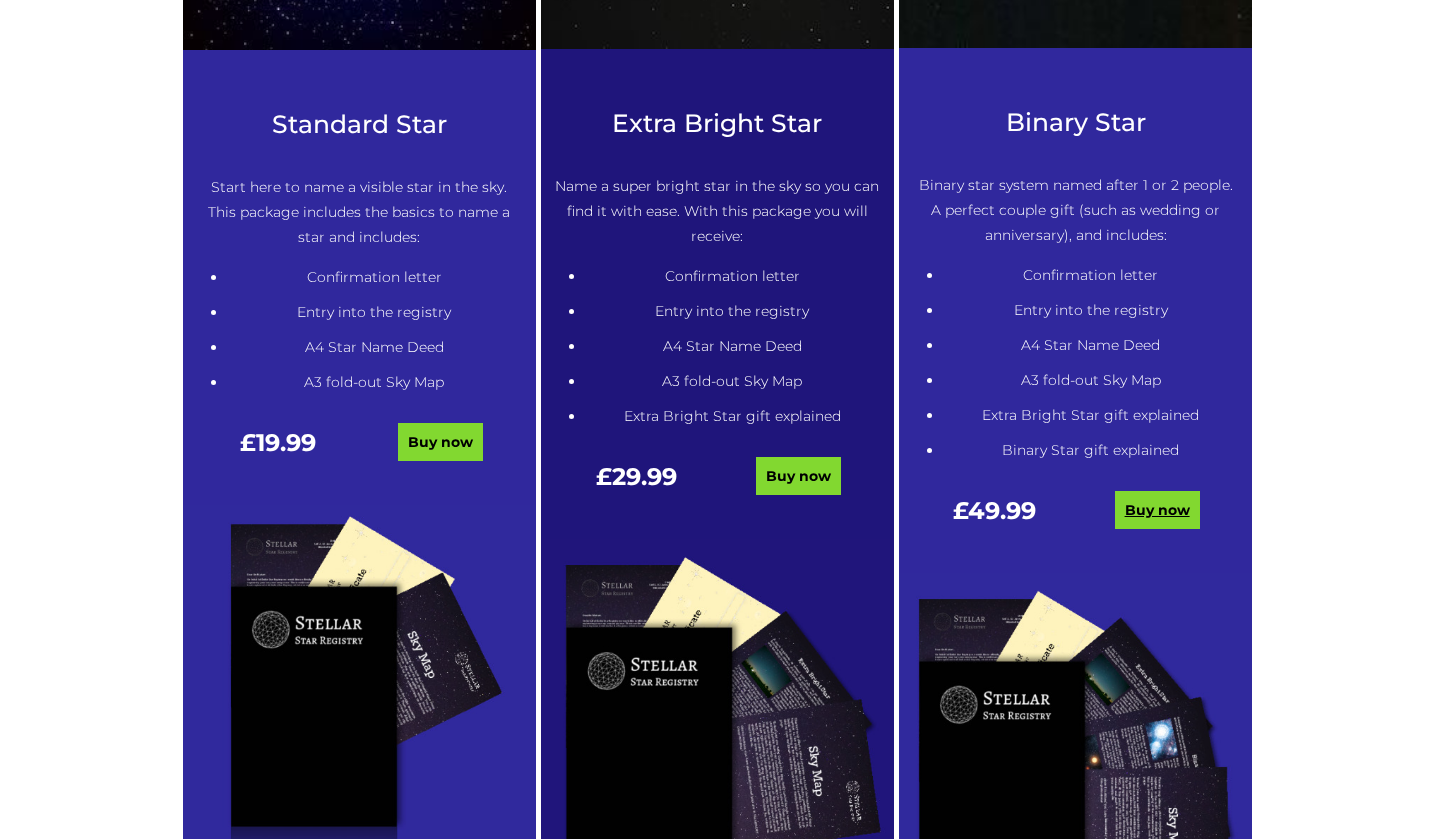 click on "Buy now" at bounding box center (1157, 510) 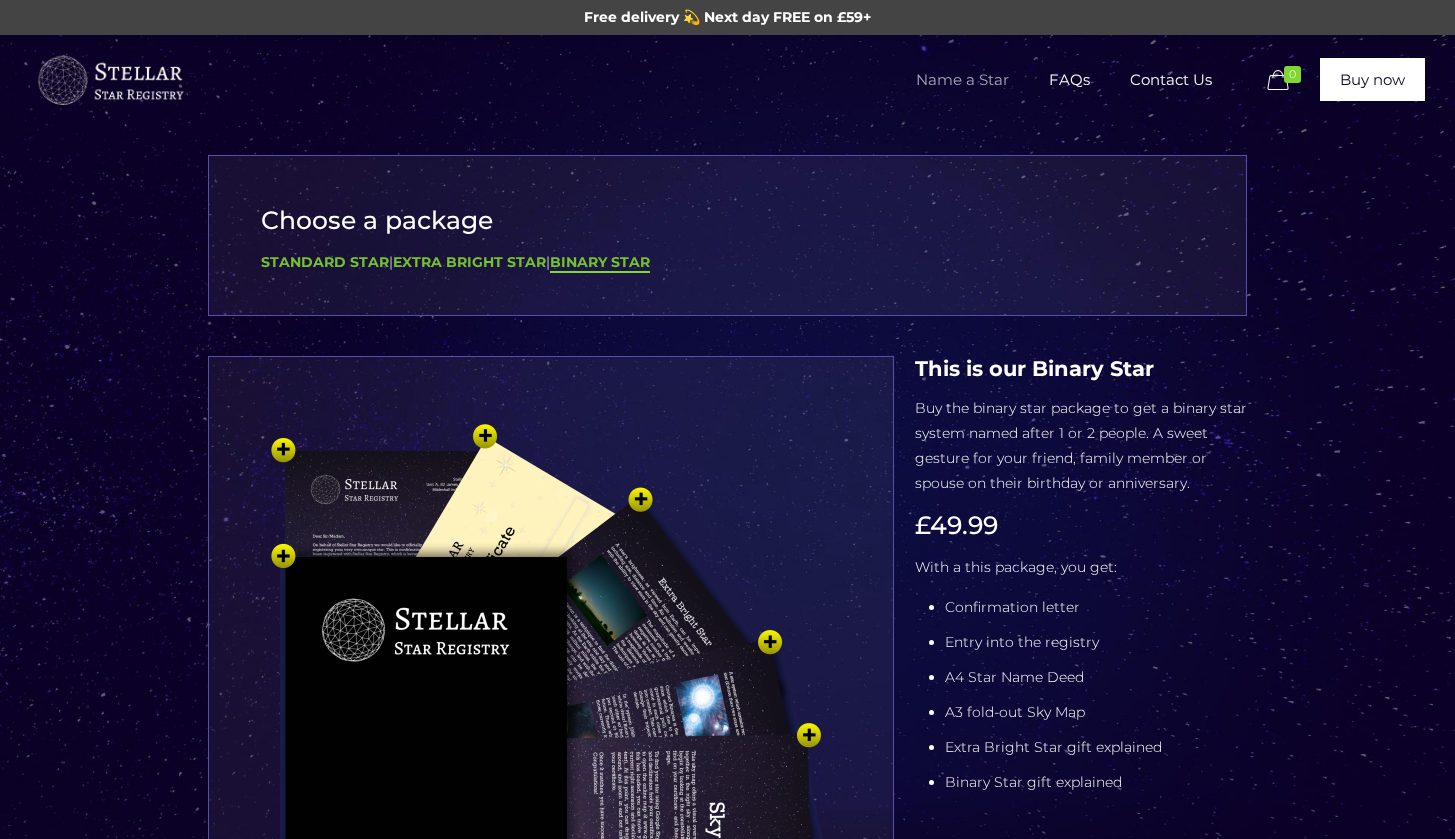 scroll, scrollTop: 0, scrollLeft: 0, axis: both 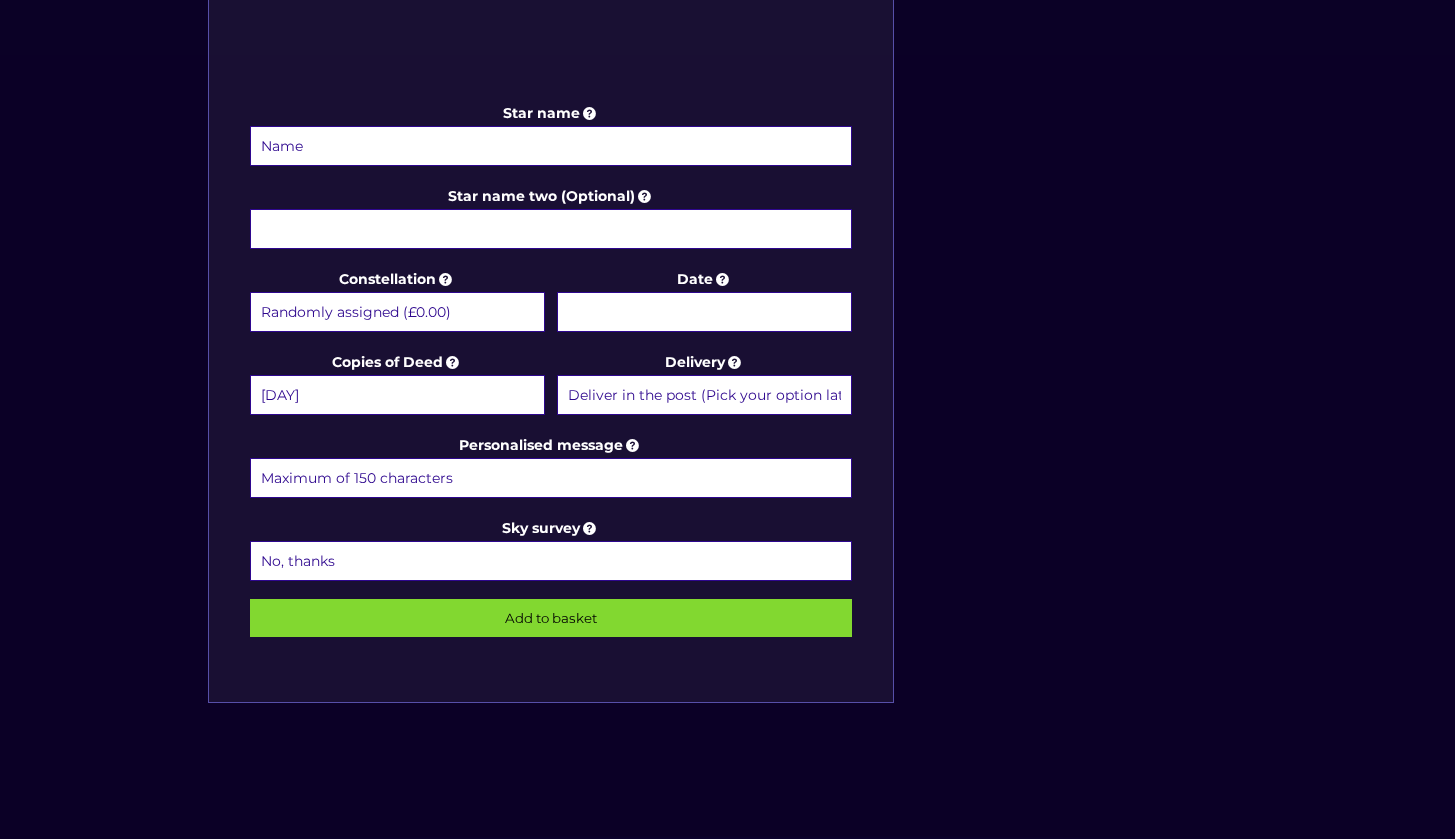 click on "Star name" at bounding box center [551, 146] 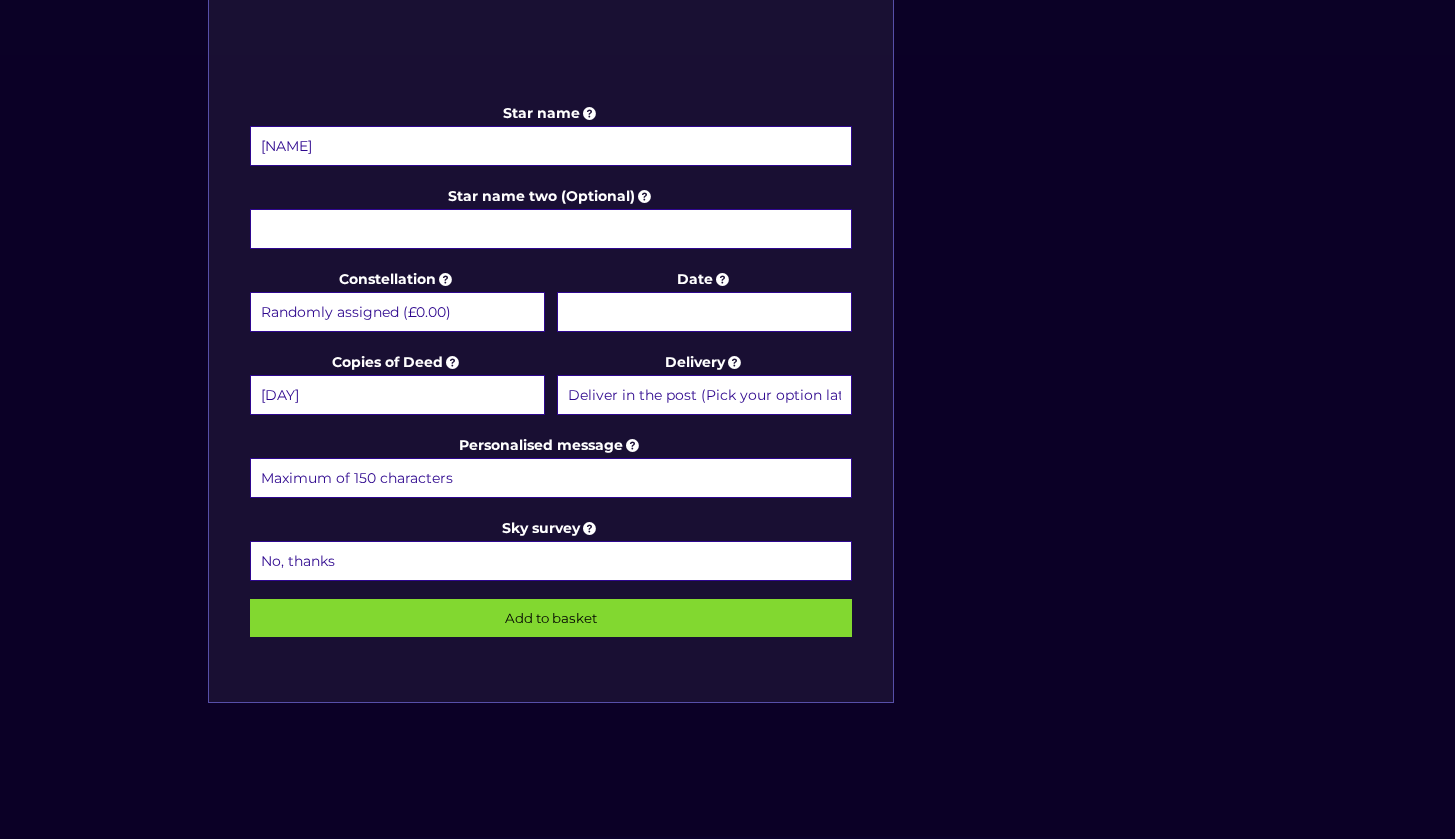type on "Gracie" 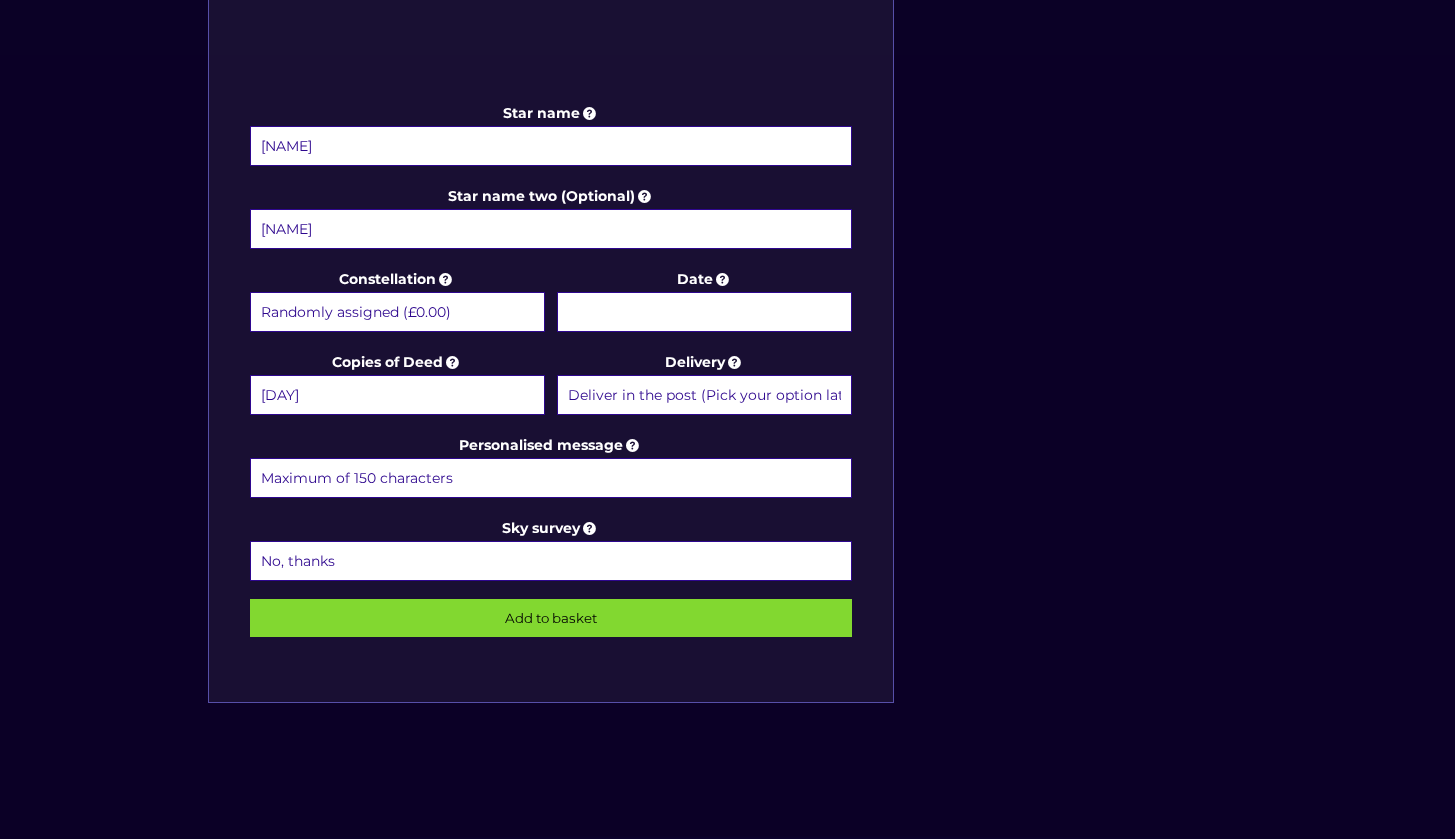 type on "Donny" 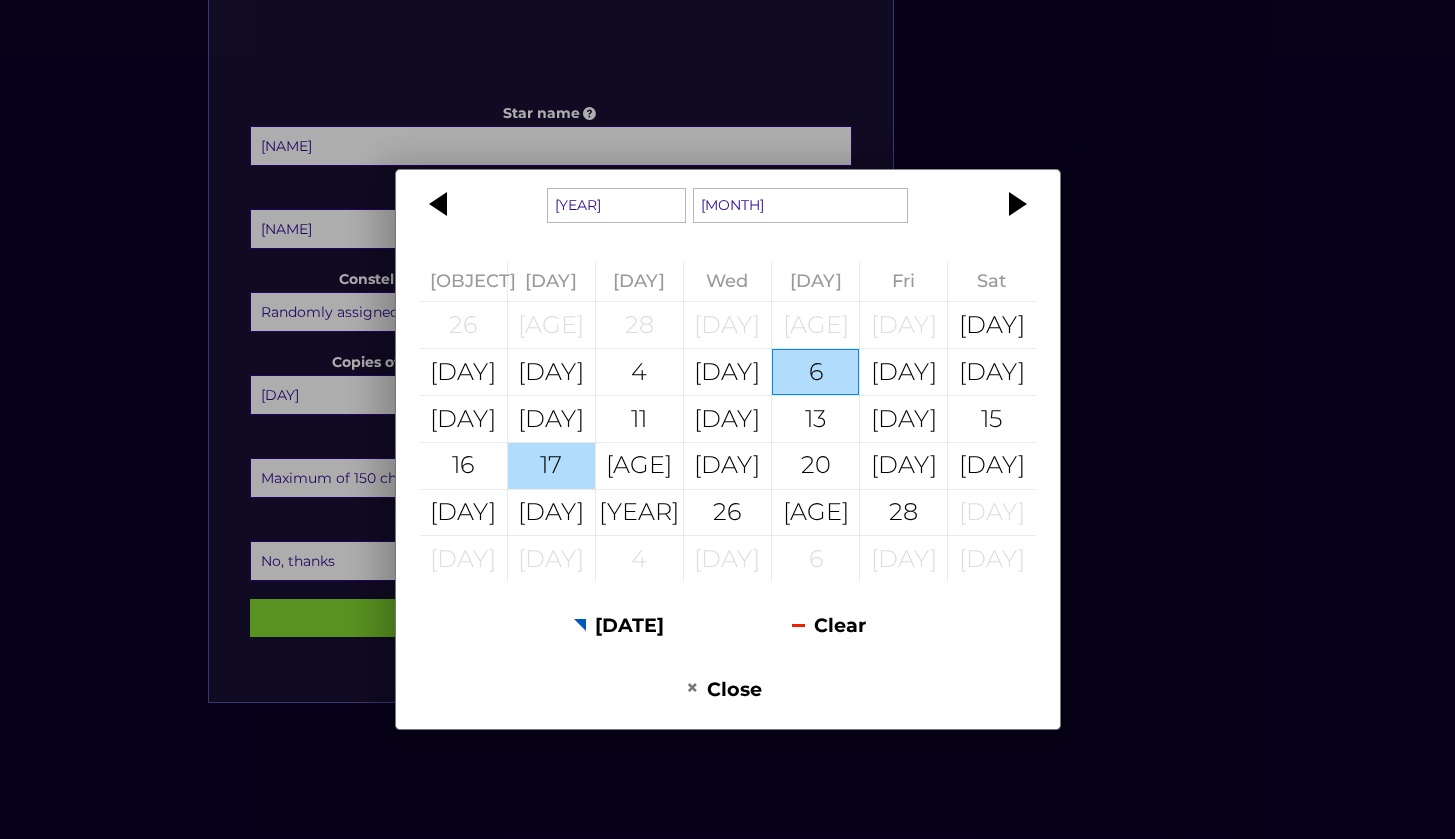 click on "17" at bounding box center (551, 466) 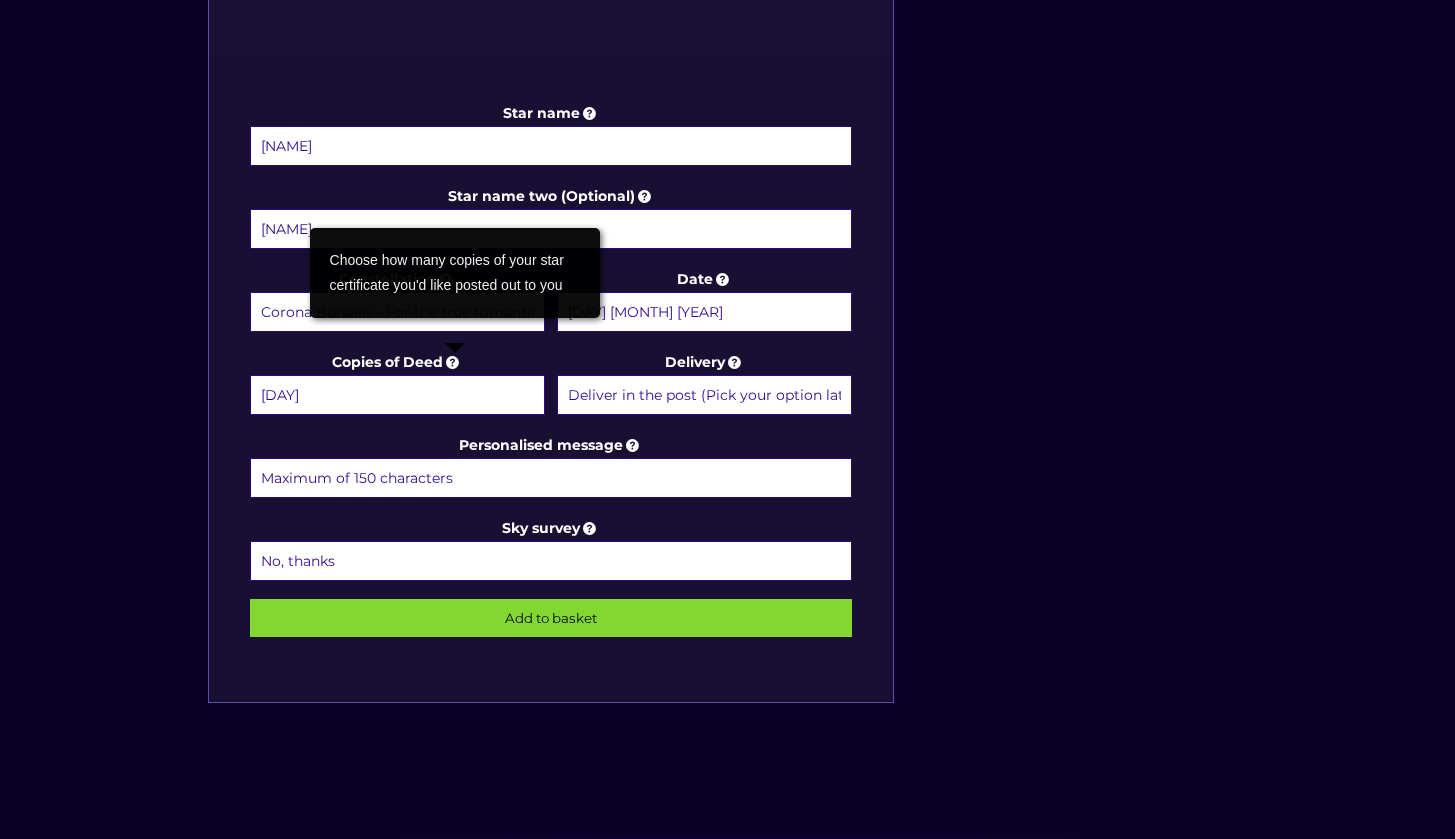 click on "Choose how many copies of your star certificate you'd like posted out to you" at bounding box center (455, 273) 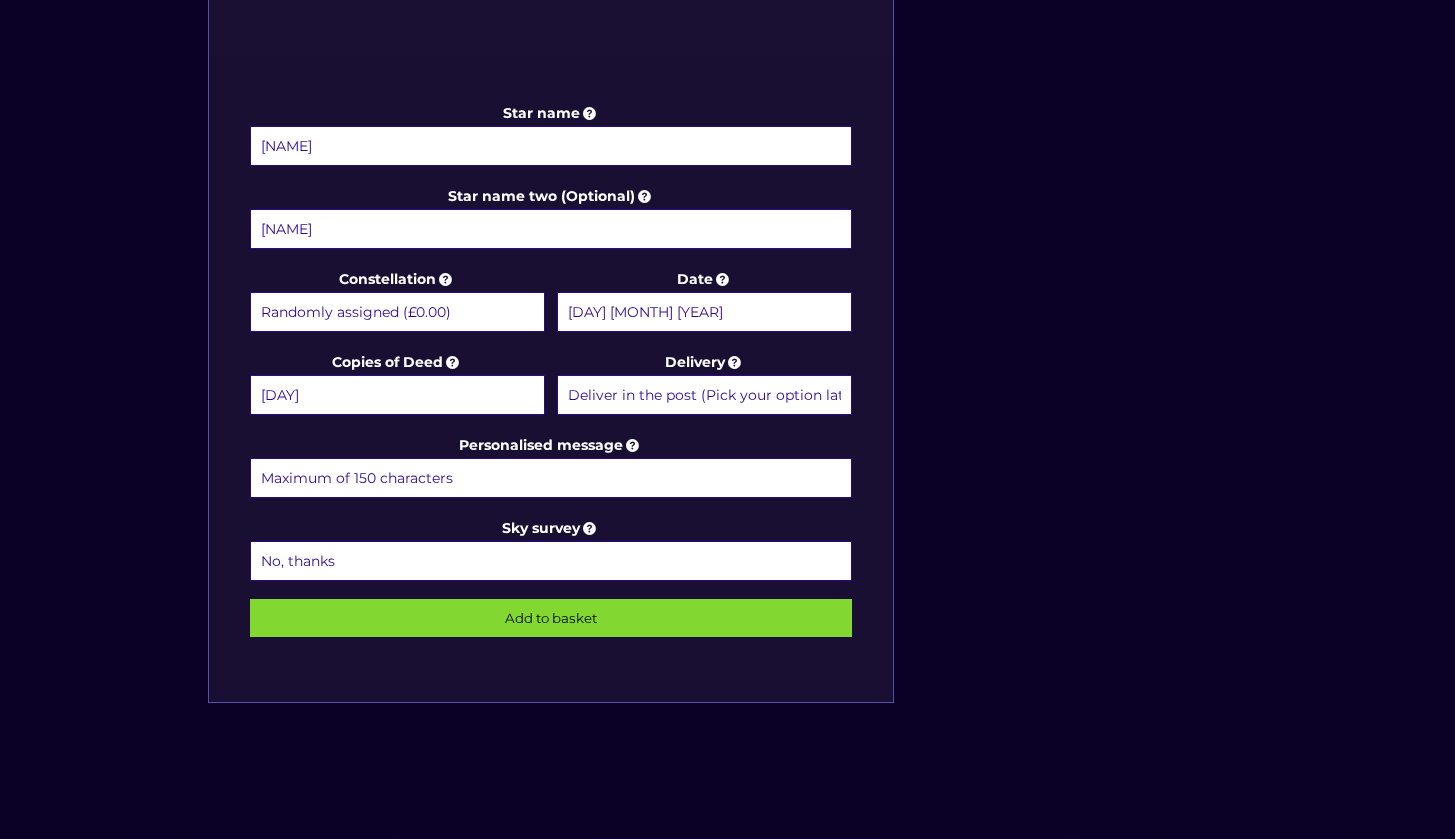 select on "Andromeda - For the princess (+£9.99)" 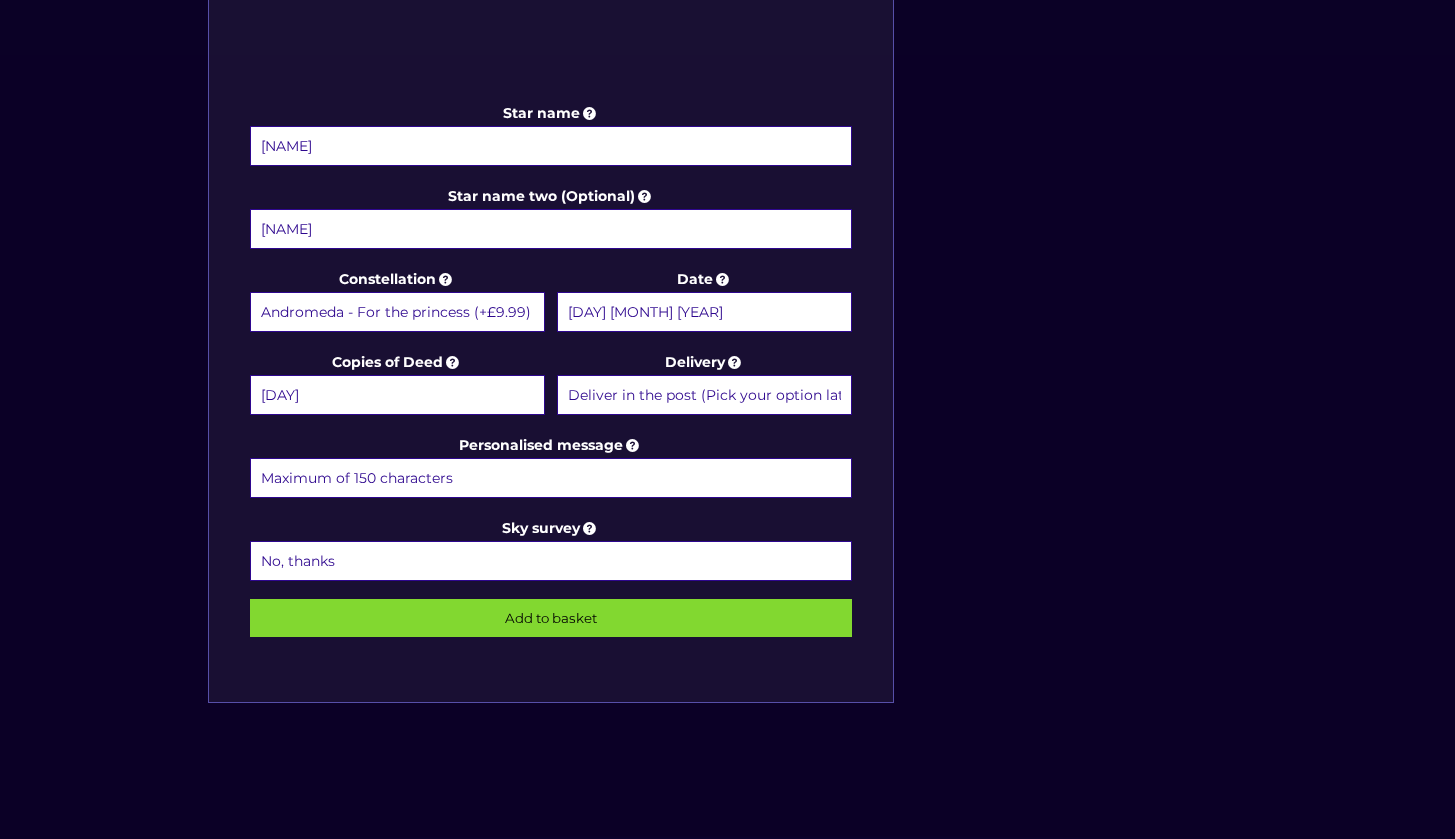select on "2 (+£4.99)" 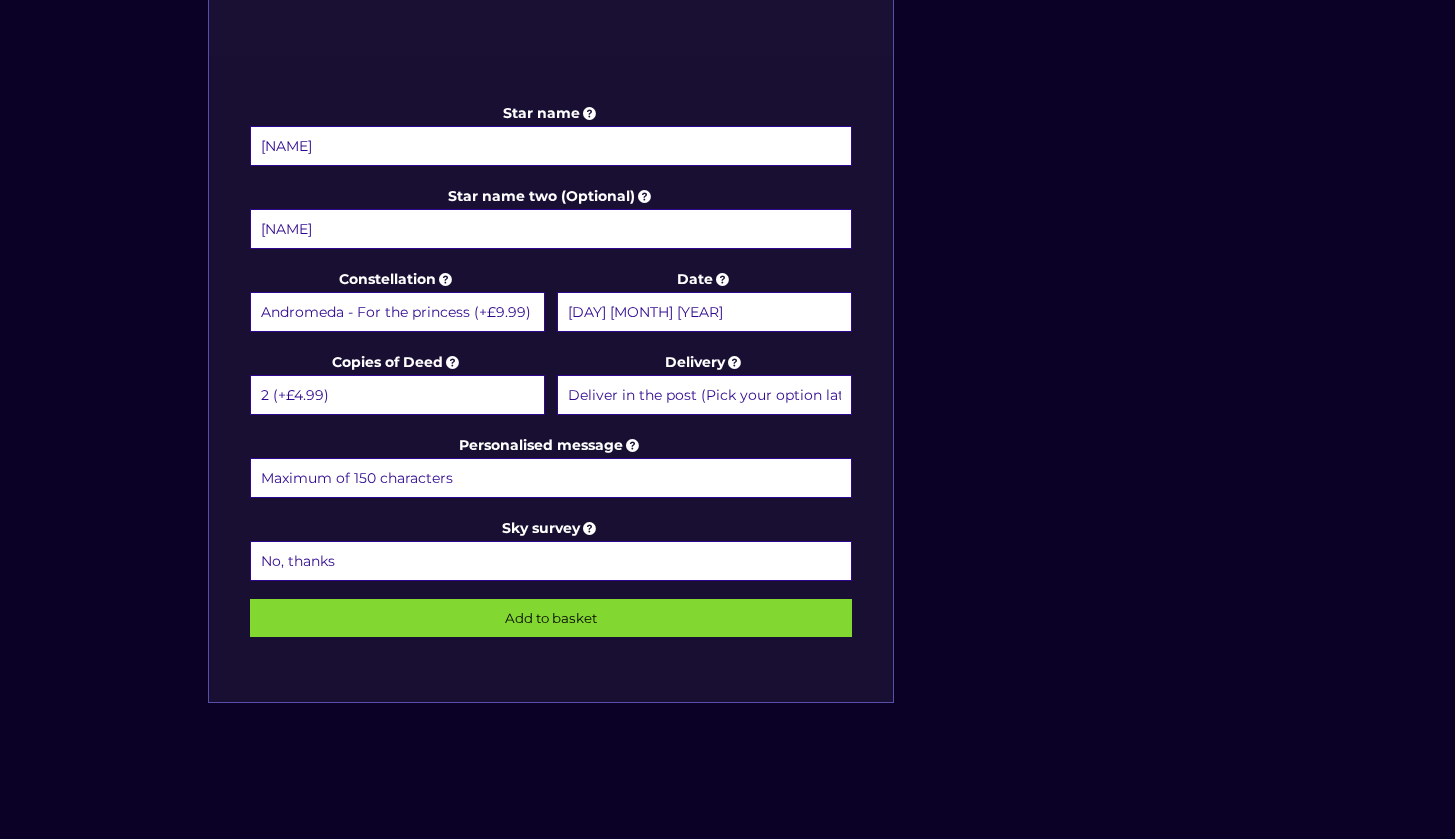 click on "Personalised message" at bounding box center [551, 478] 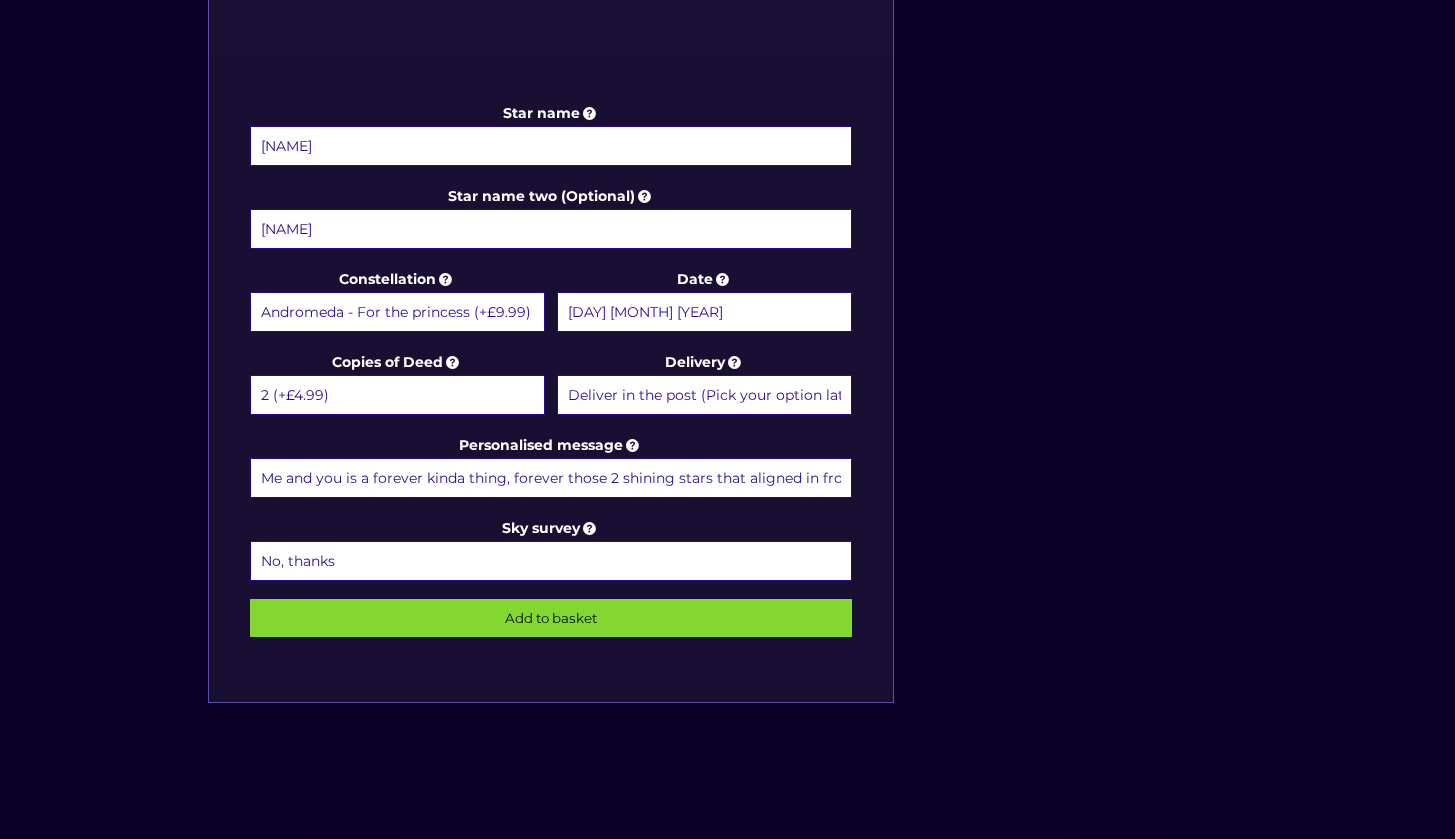 type on "Me and you is a forever kinda thing, forever those 2 shining stars that aligned in front of our eyes. I love you princess." 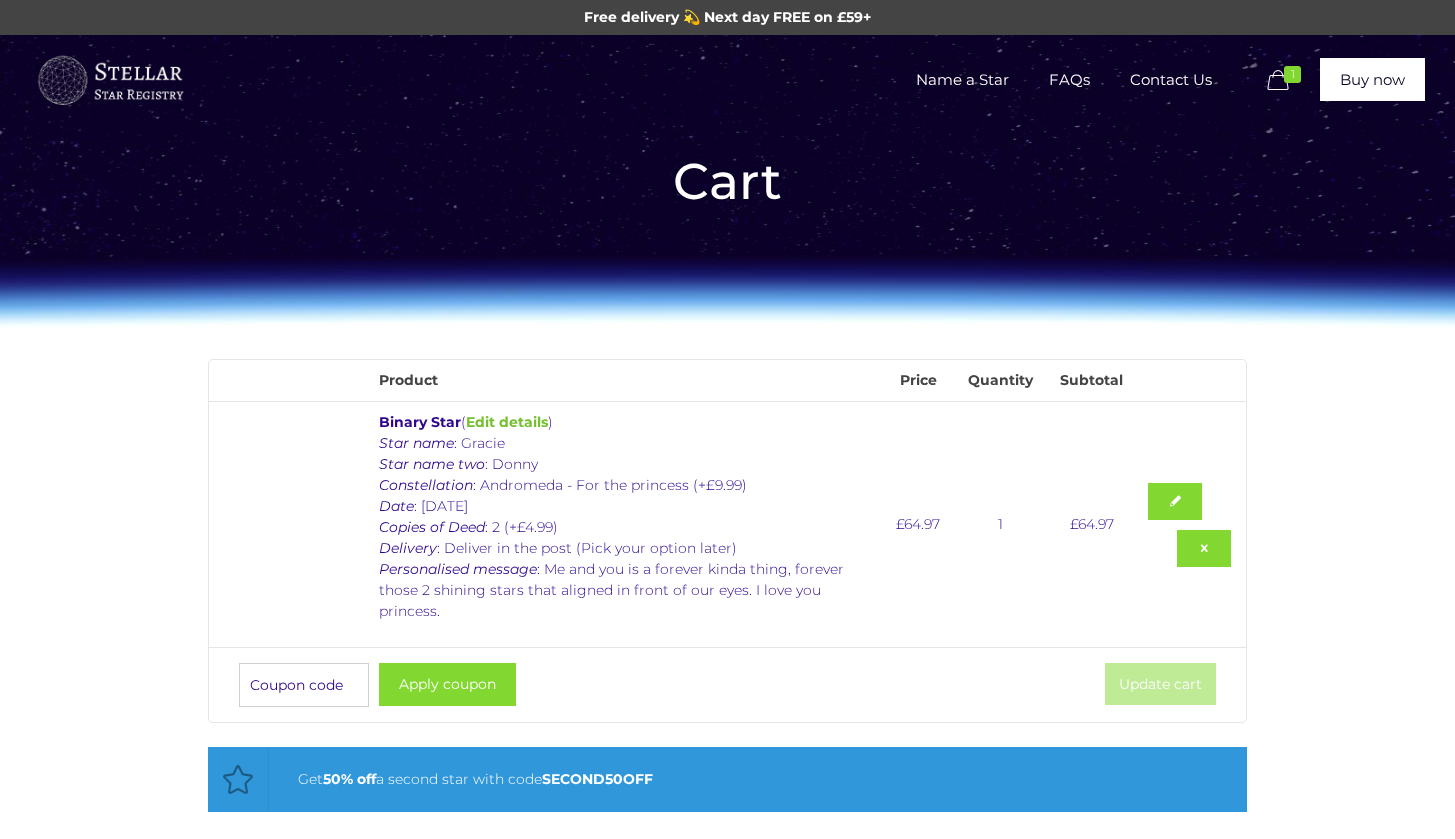 scroll, scrollTop: 0, scrollLeft: 0, axis: both 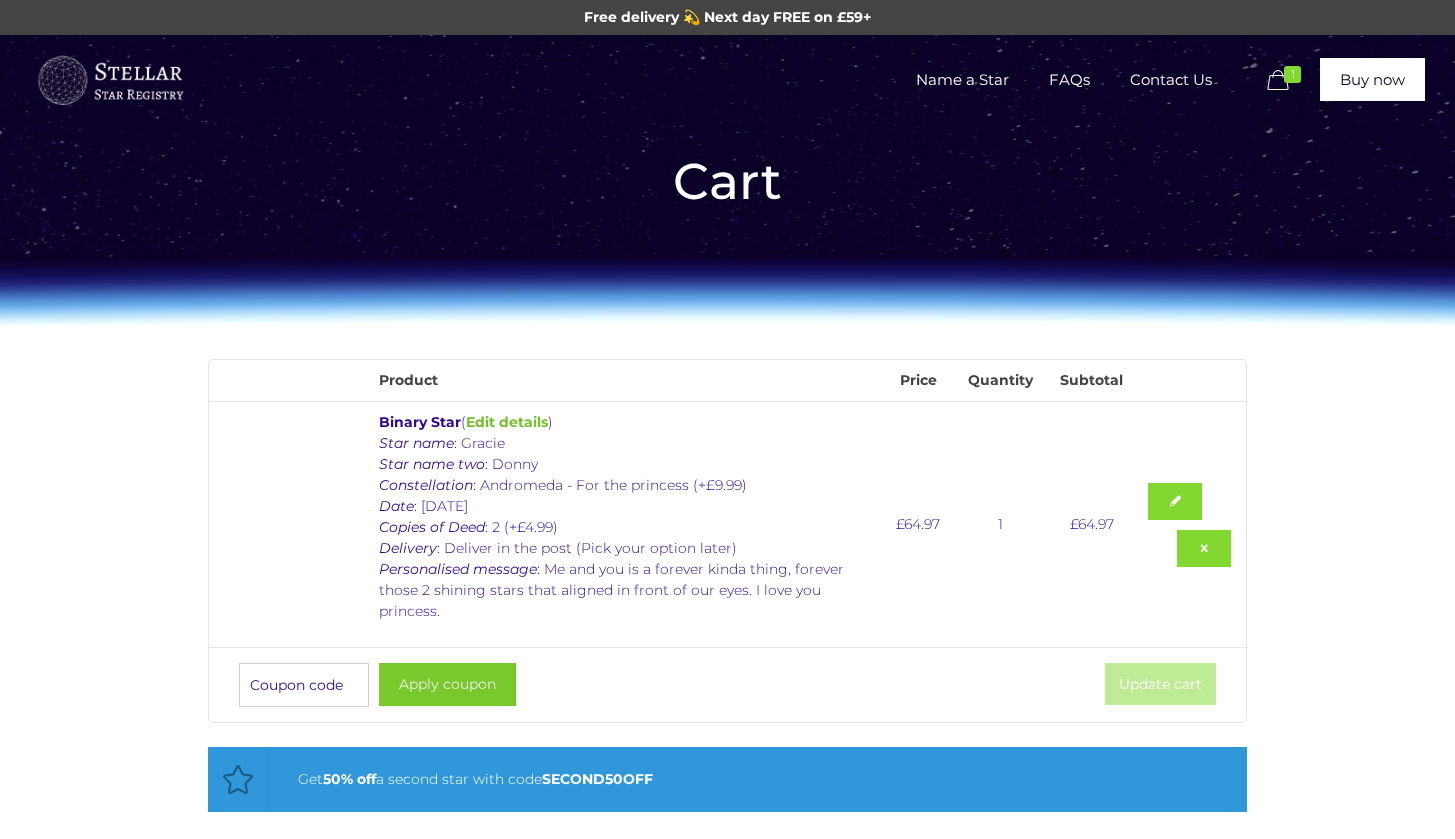 click on "Apply coupon" at bounding box center (447, 684) 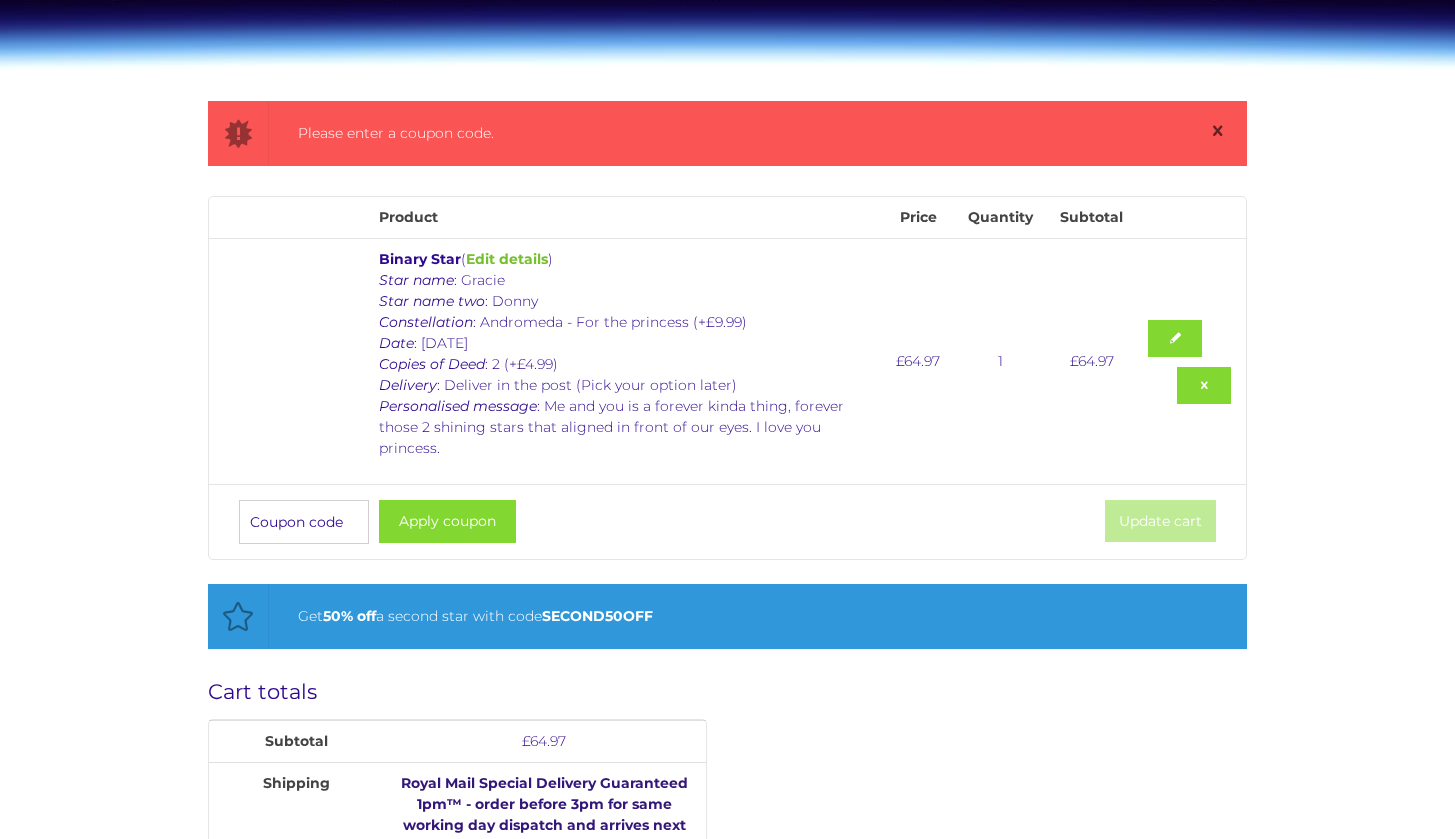scroll, scrollTop: 259, scrollLeft: 0, axis: vertical 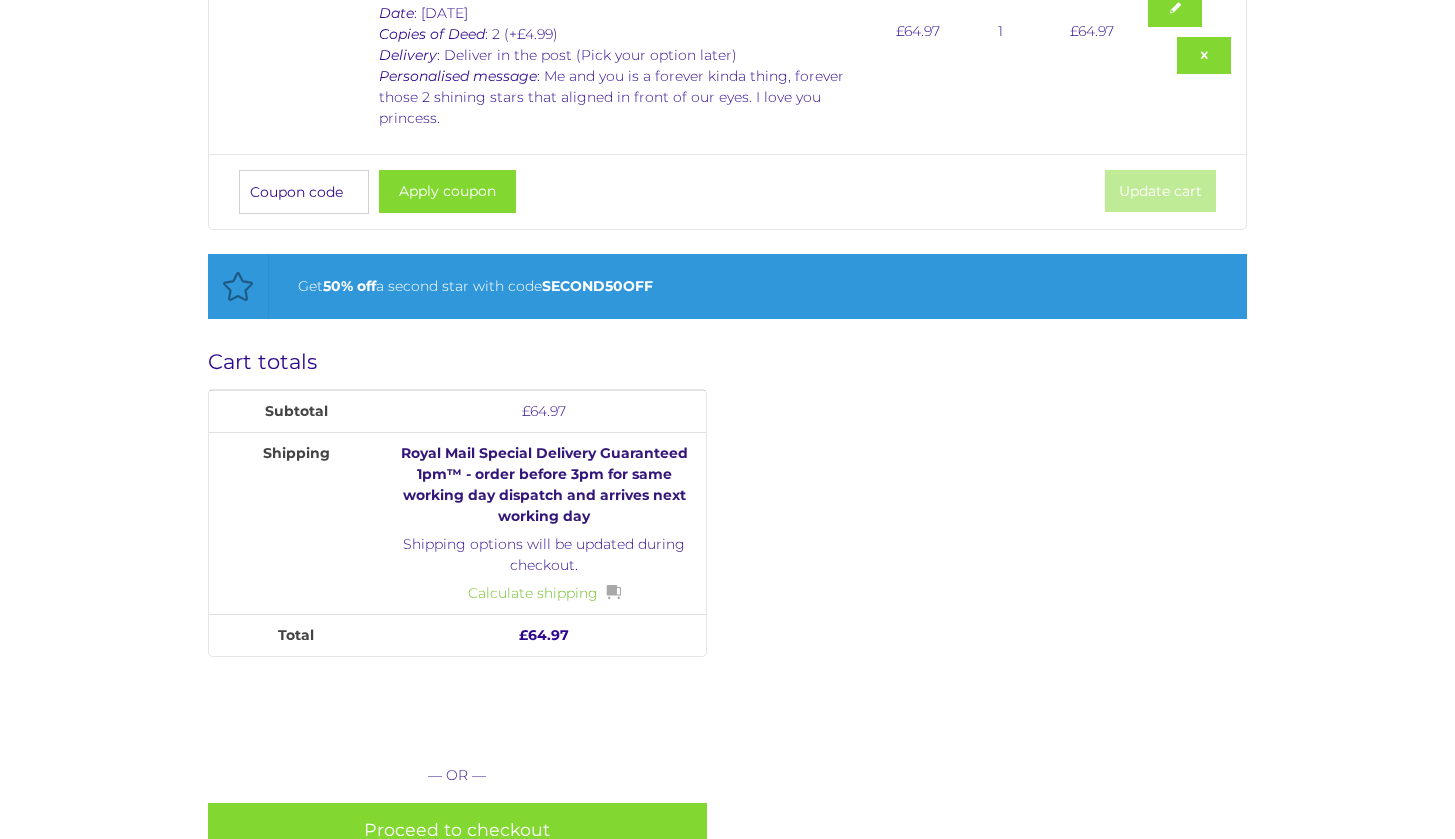 click on "Coupon:" at bounding box center (304, 192) 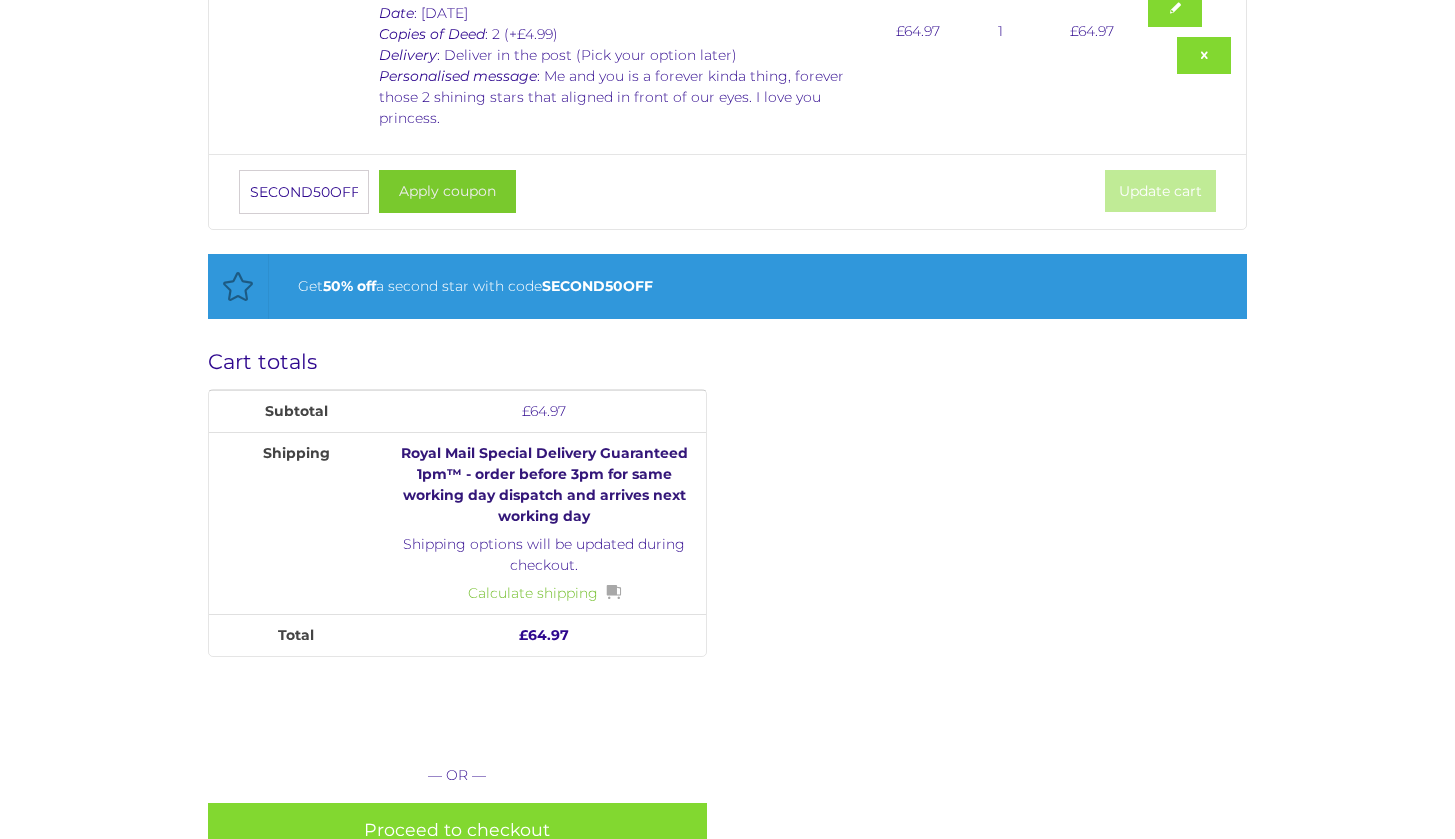 type on "SECOND50OFF" 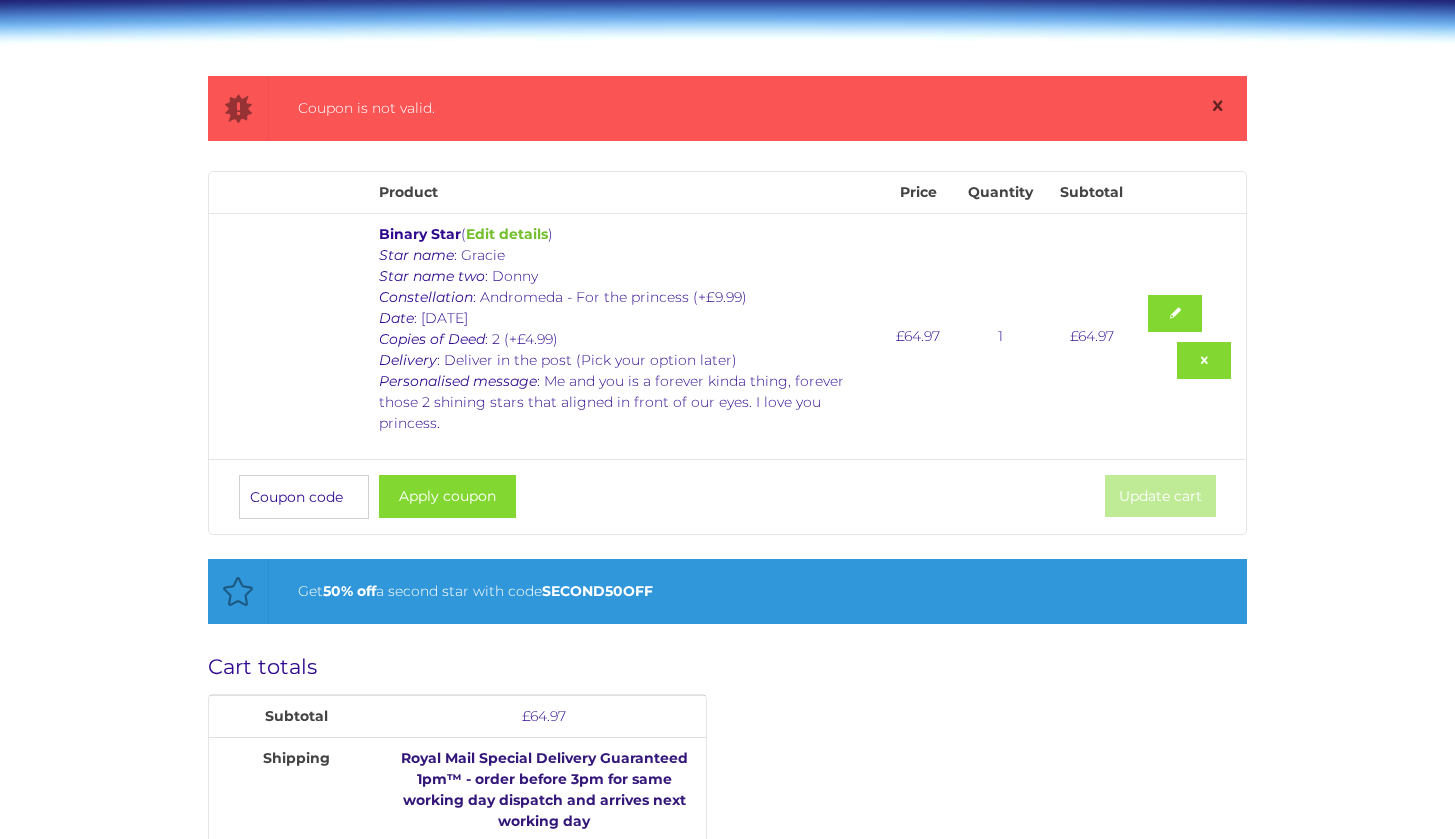 scroll, scrollTop: 259, scrollLeft: 0, axis: vertical 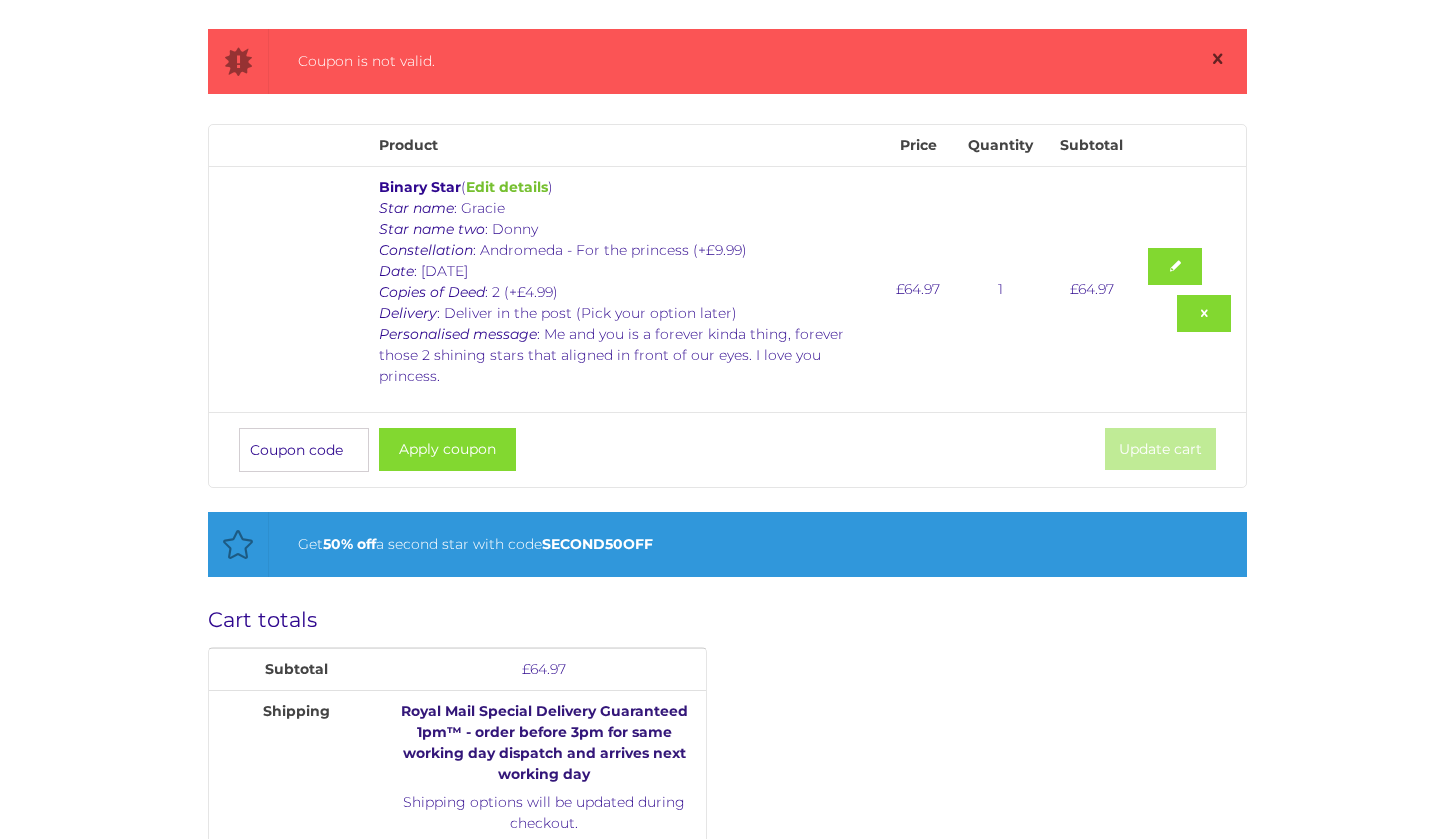 click on "Coupon:" at bounding box center [304, 450] 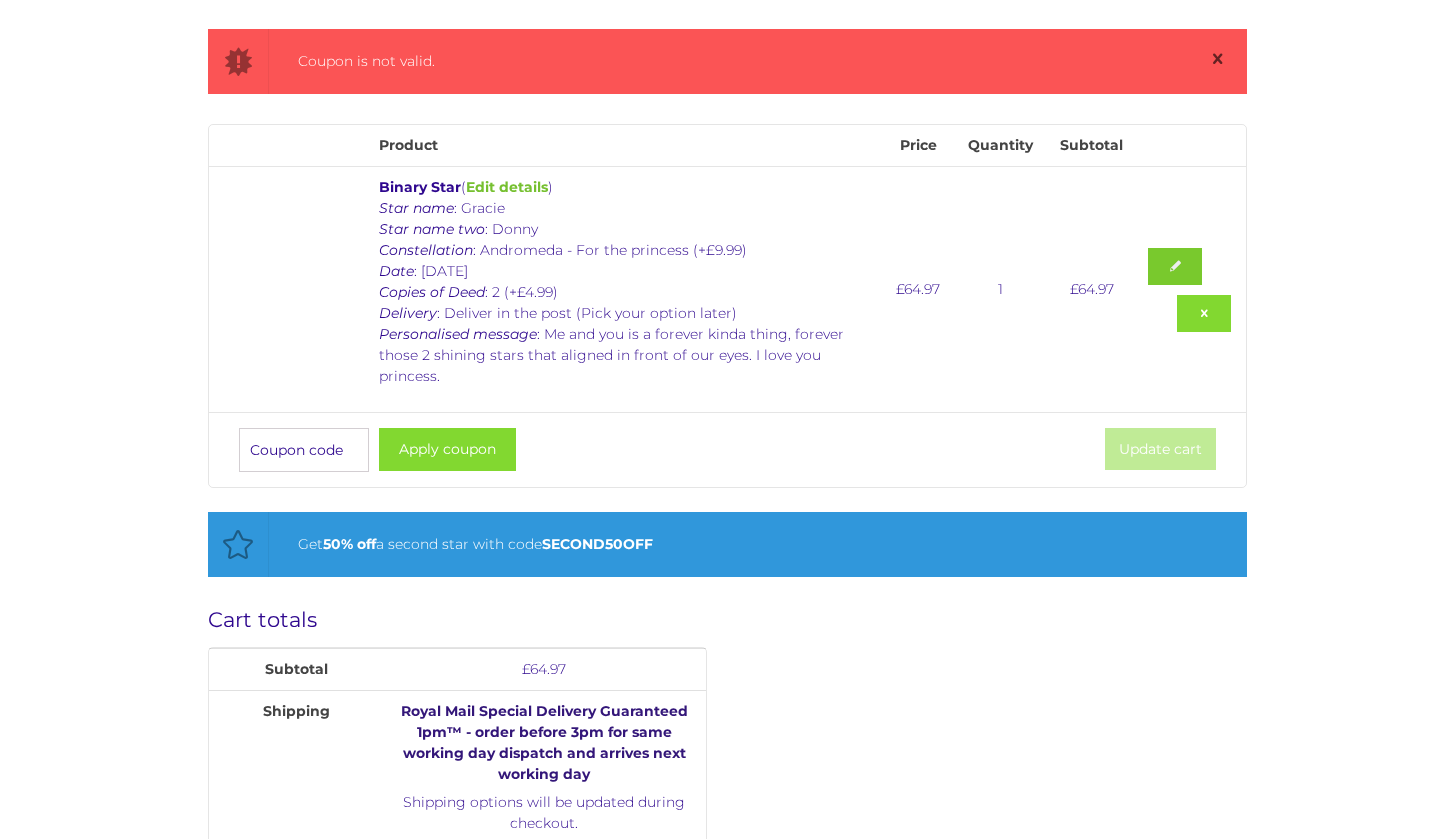 click at bounding box center (1175, 266) 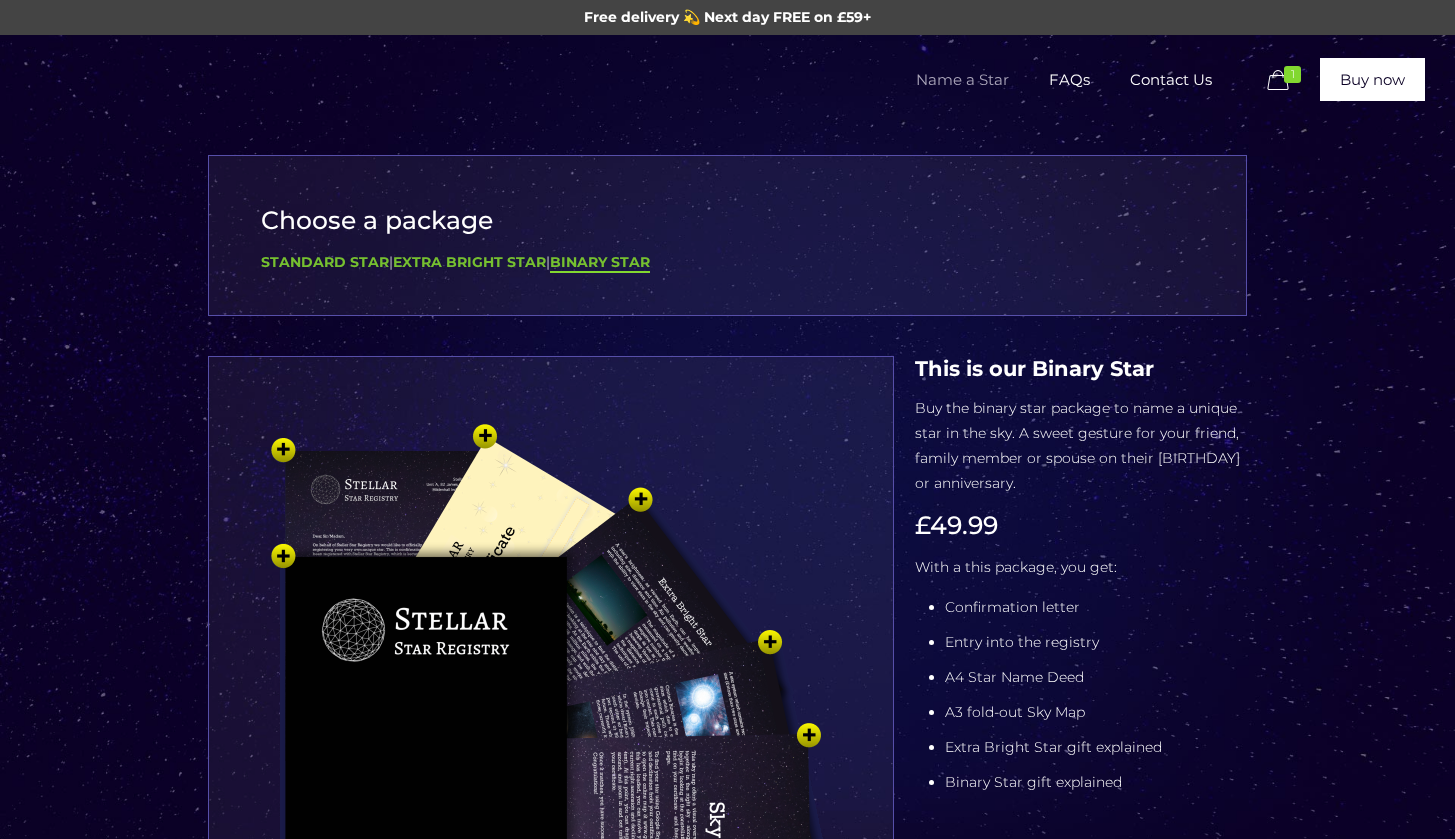select on "[CONSTELLATION] - For the princess (+£9.99)" 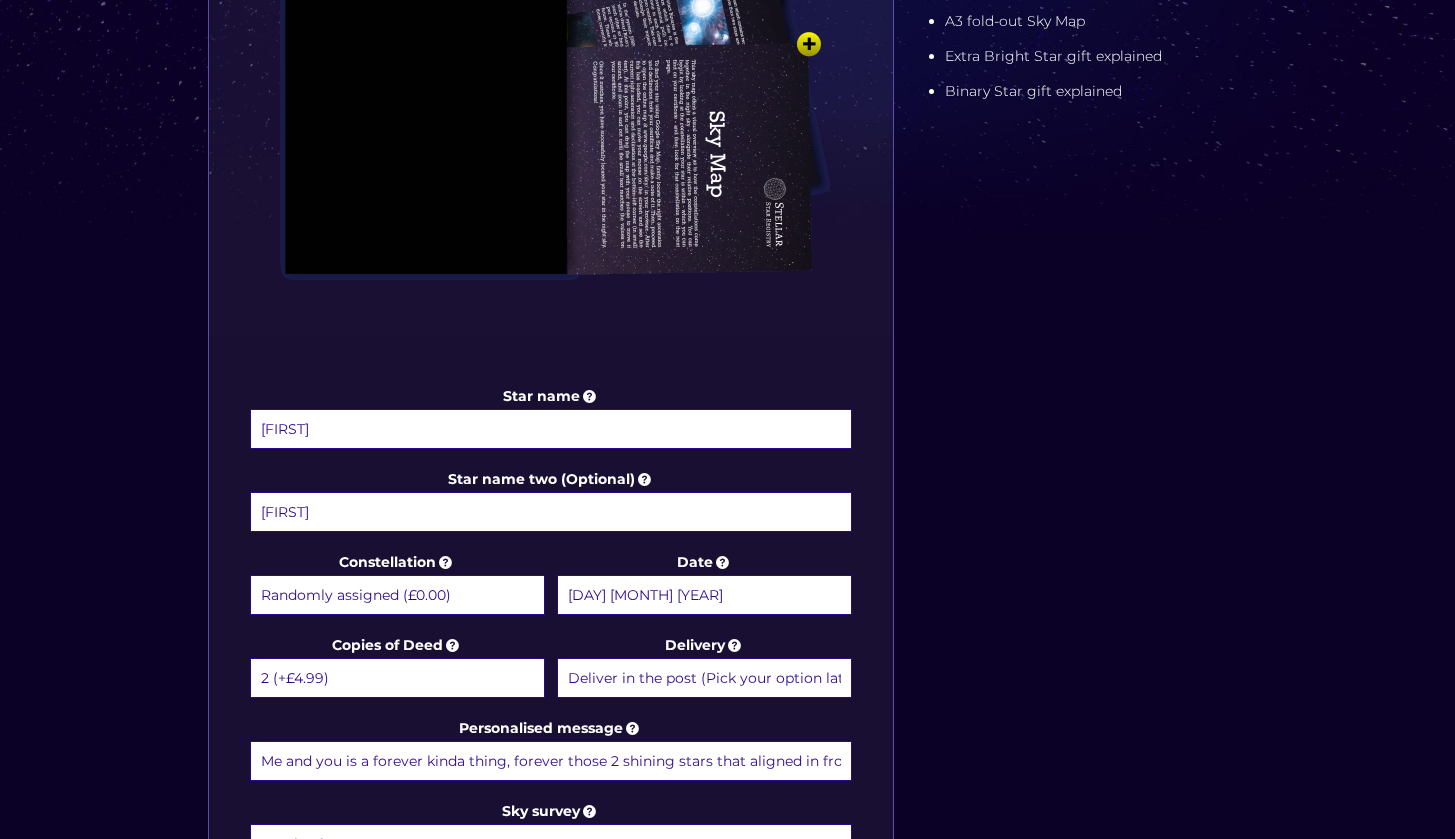 scroll, scrollTop: 705, scrollLeft: 0, axis: vertical 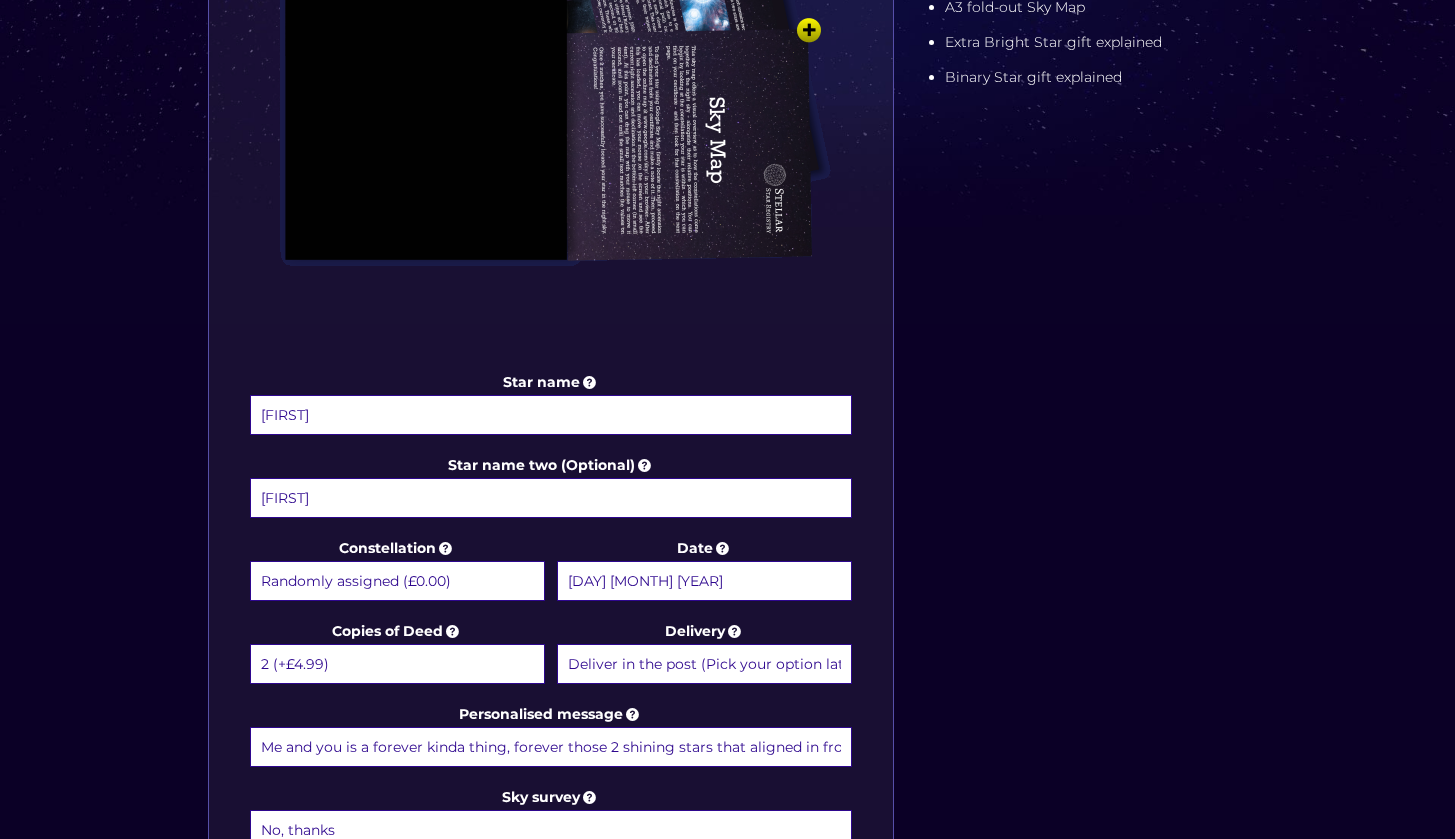 select on "1" 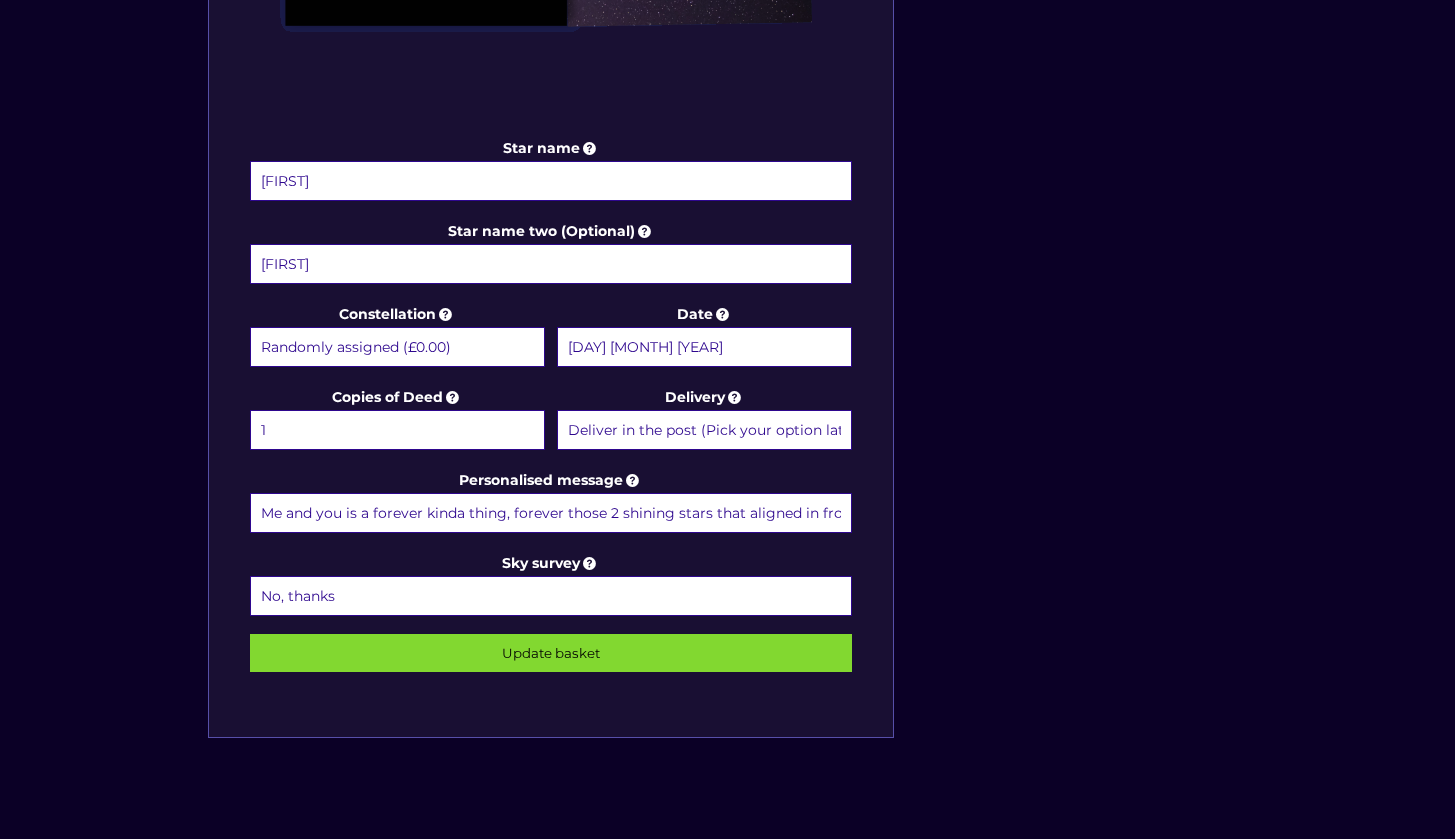 scroll, scrollTop: 976, scrollLeft: 0, axis: vertical 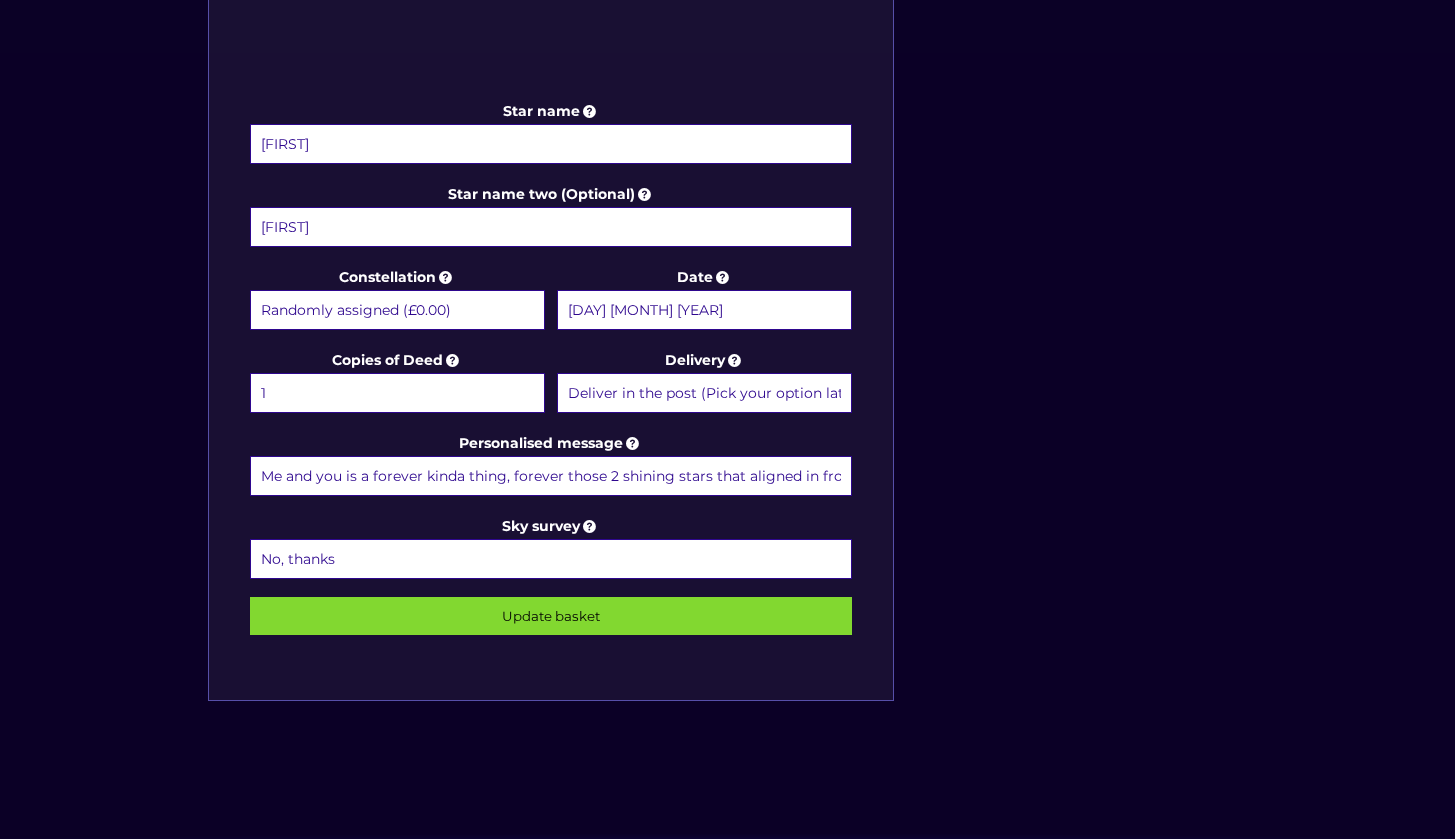 click on "Donny" at bounding box center [551, 227] 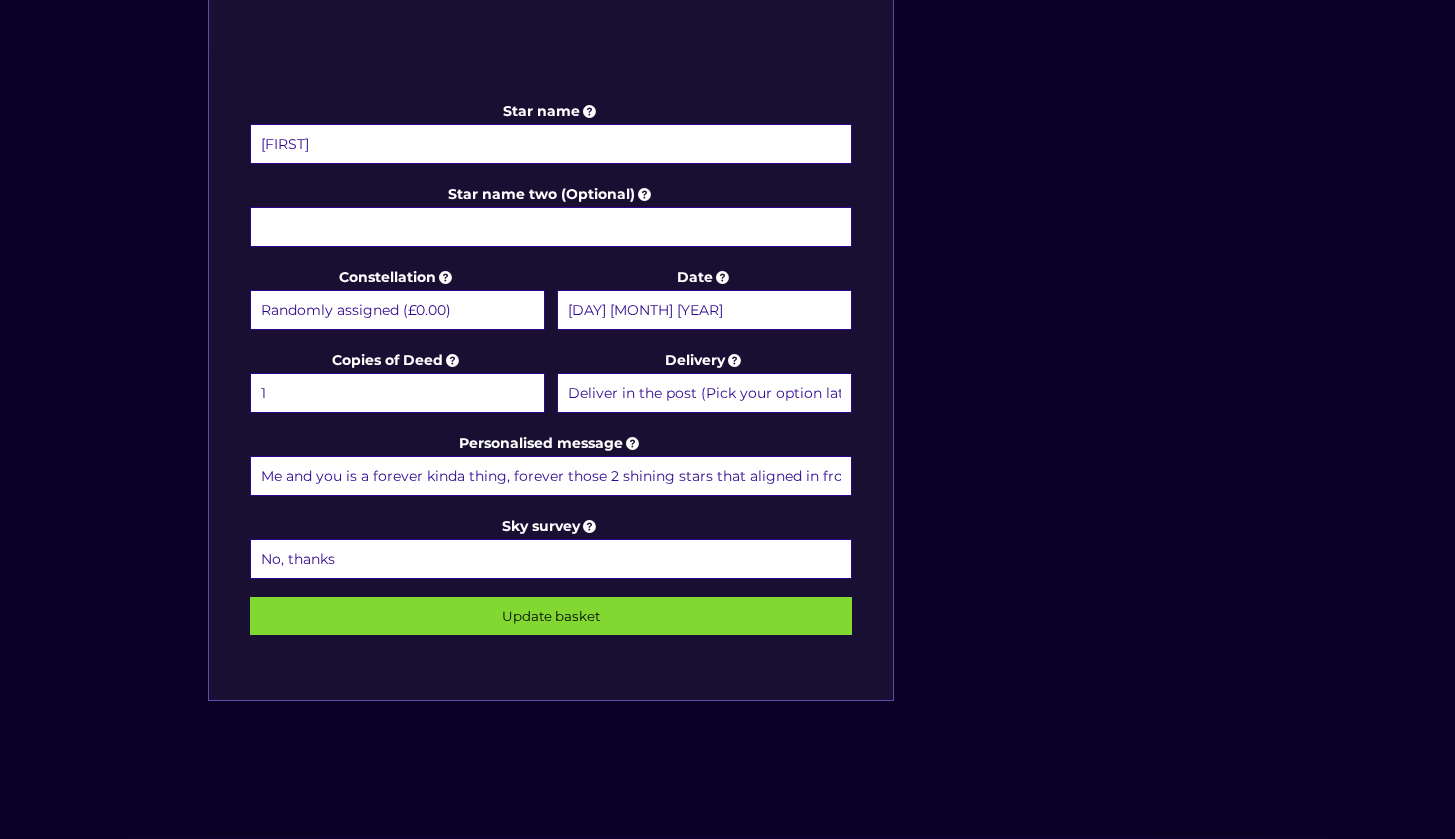 type 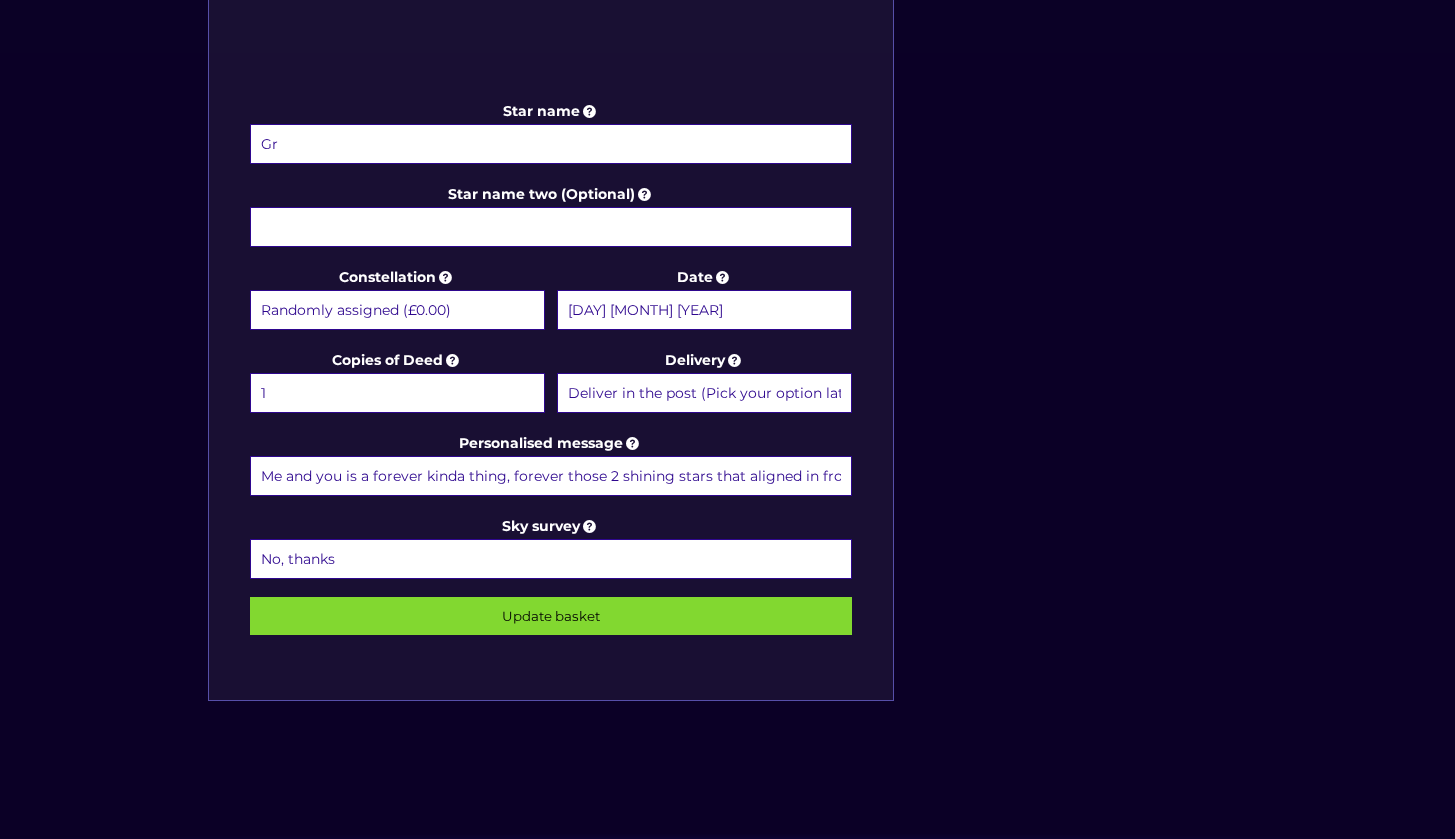 type on "G" 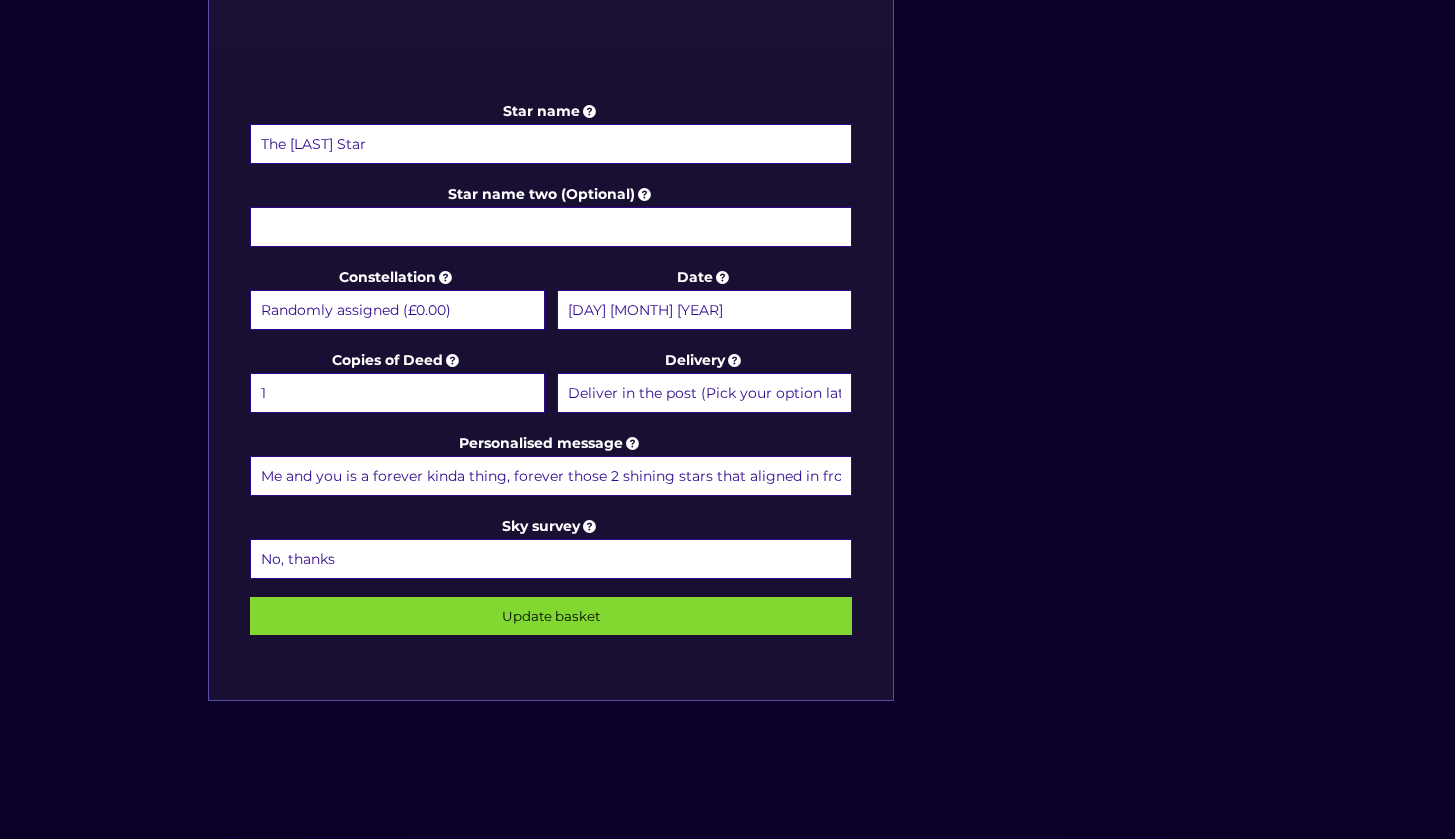 type on "The Sturgess Star" 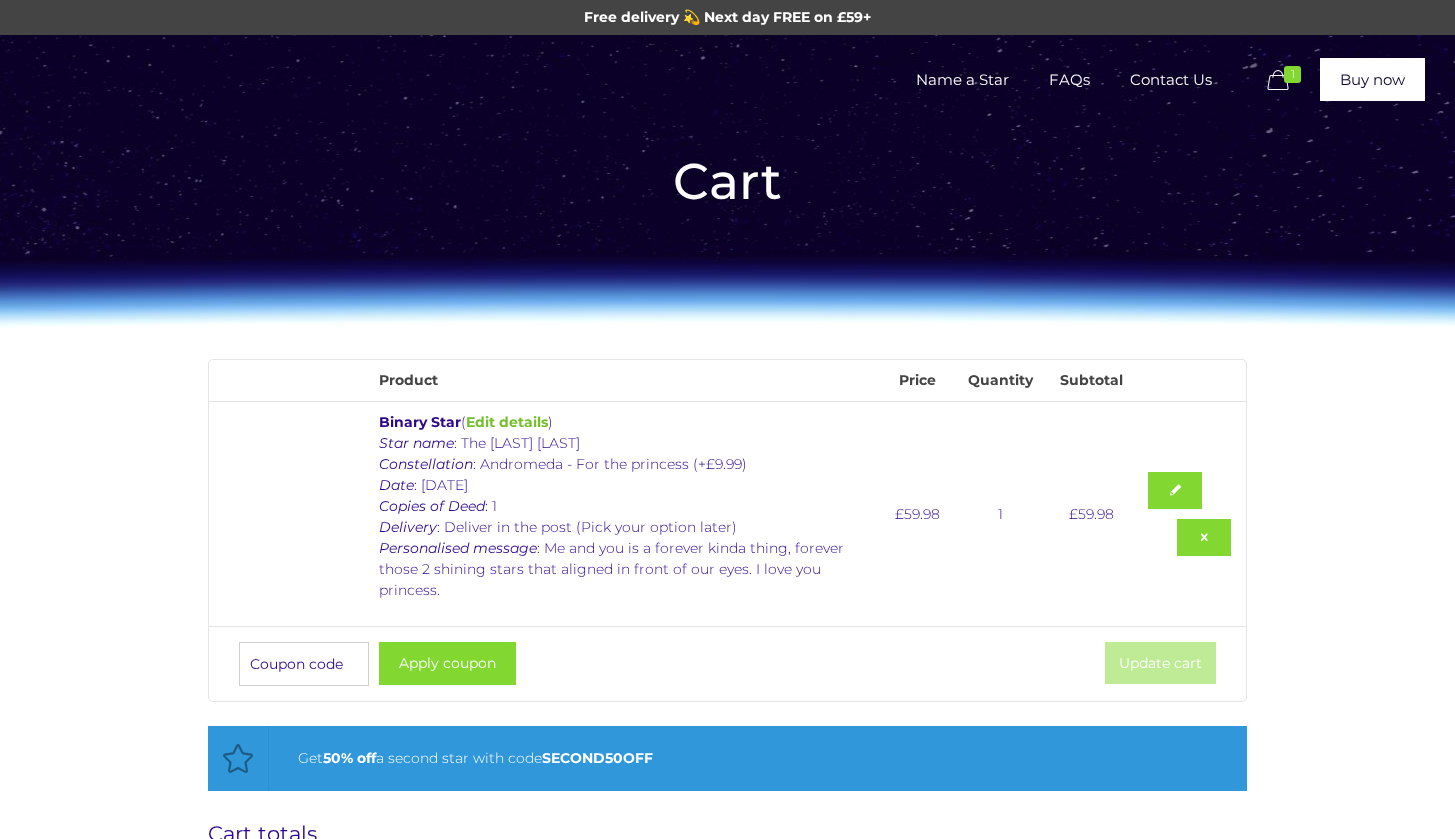 scroll, scrollTop: 0, scrollLeft: 0, axis: both 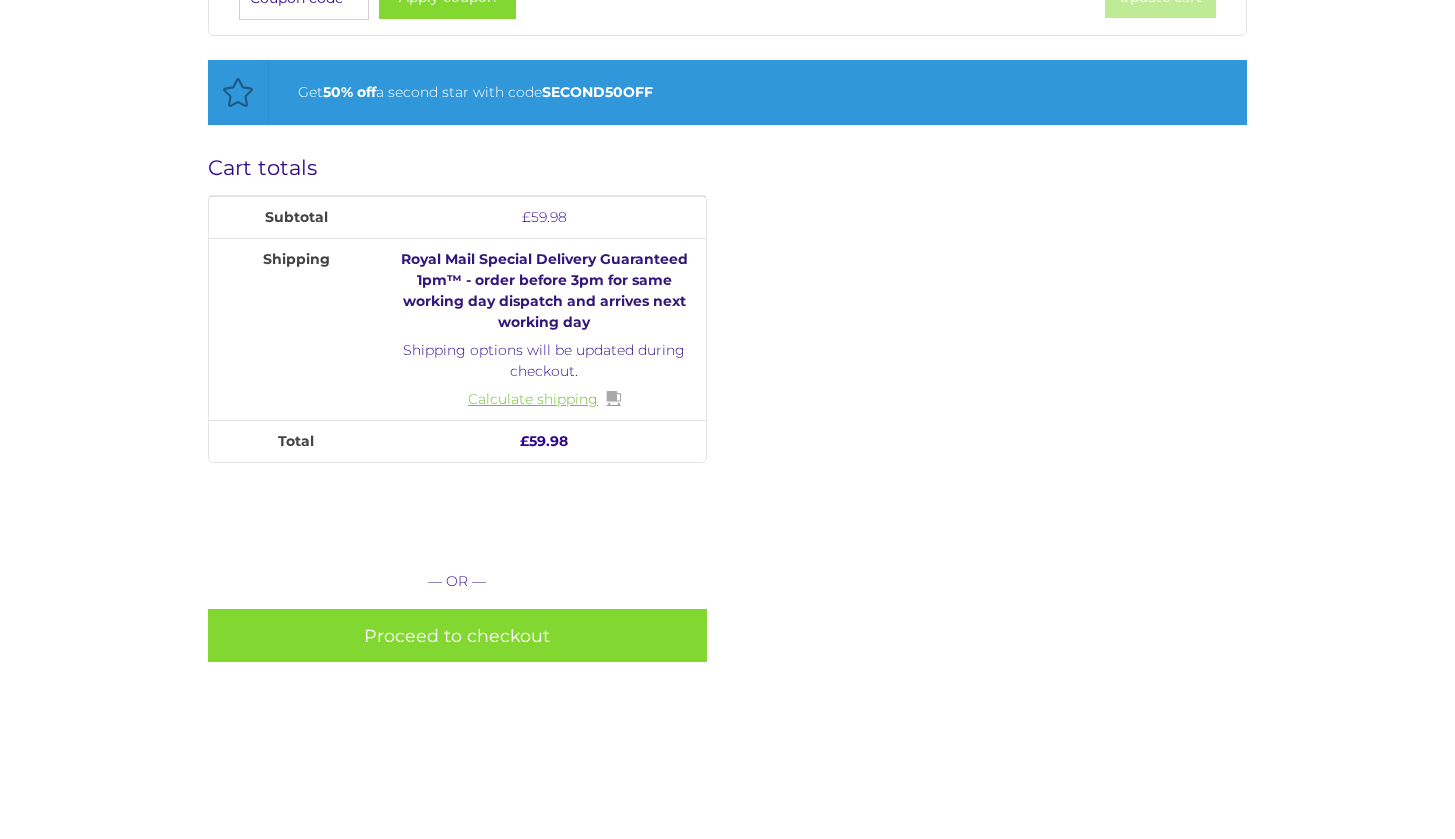 click on "Calculate shipping" at bounding box center [544, 399] 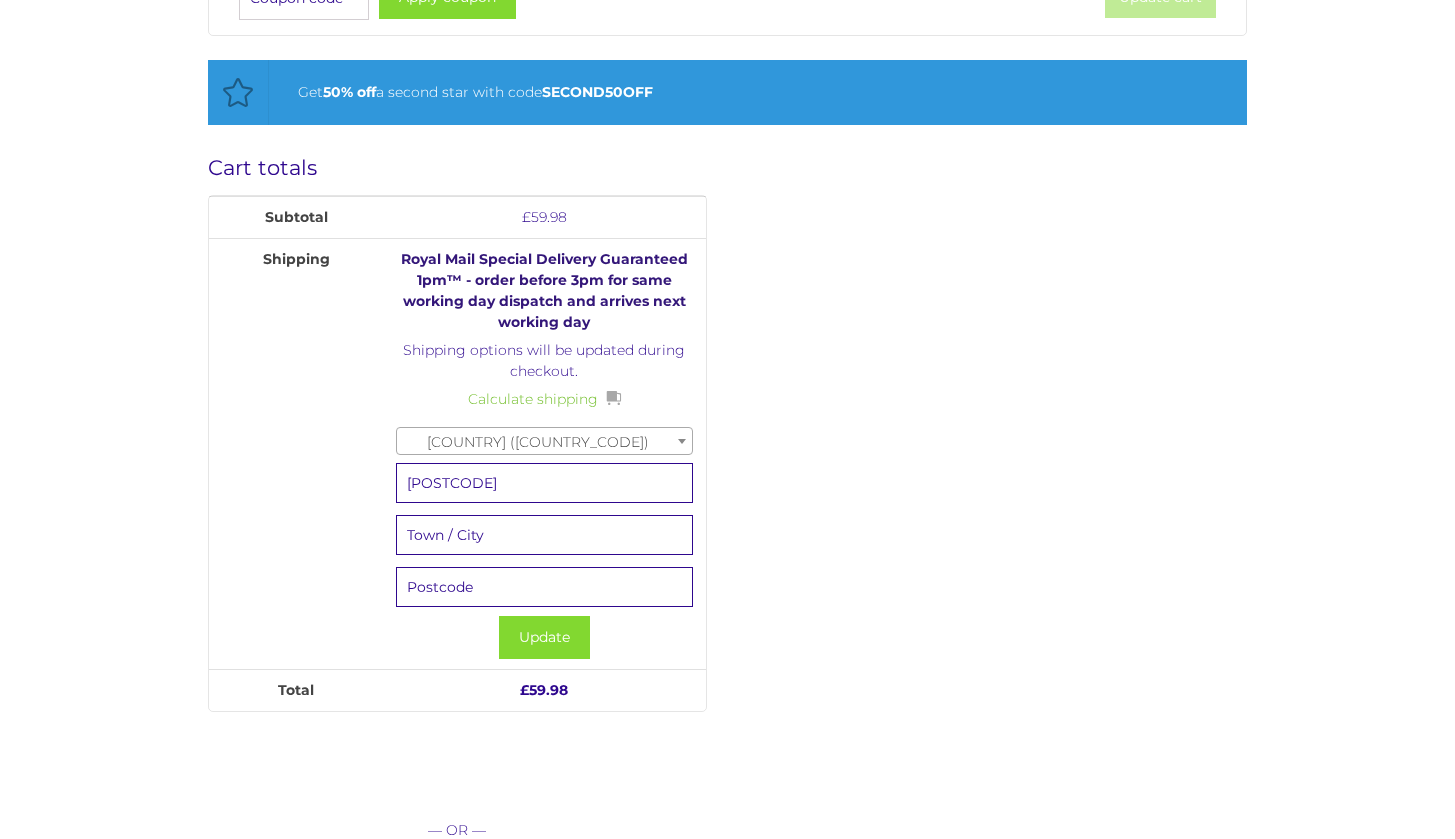 type on "w" 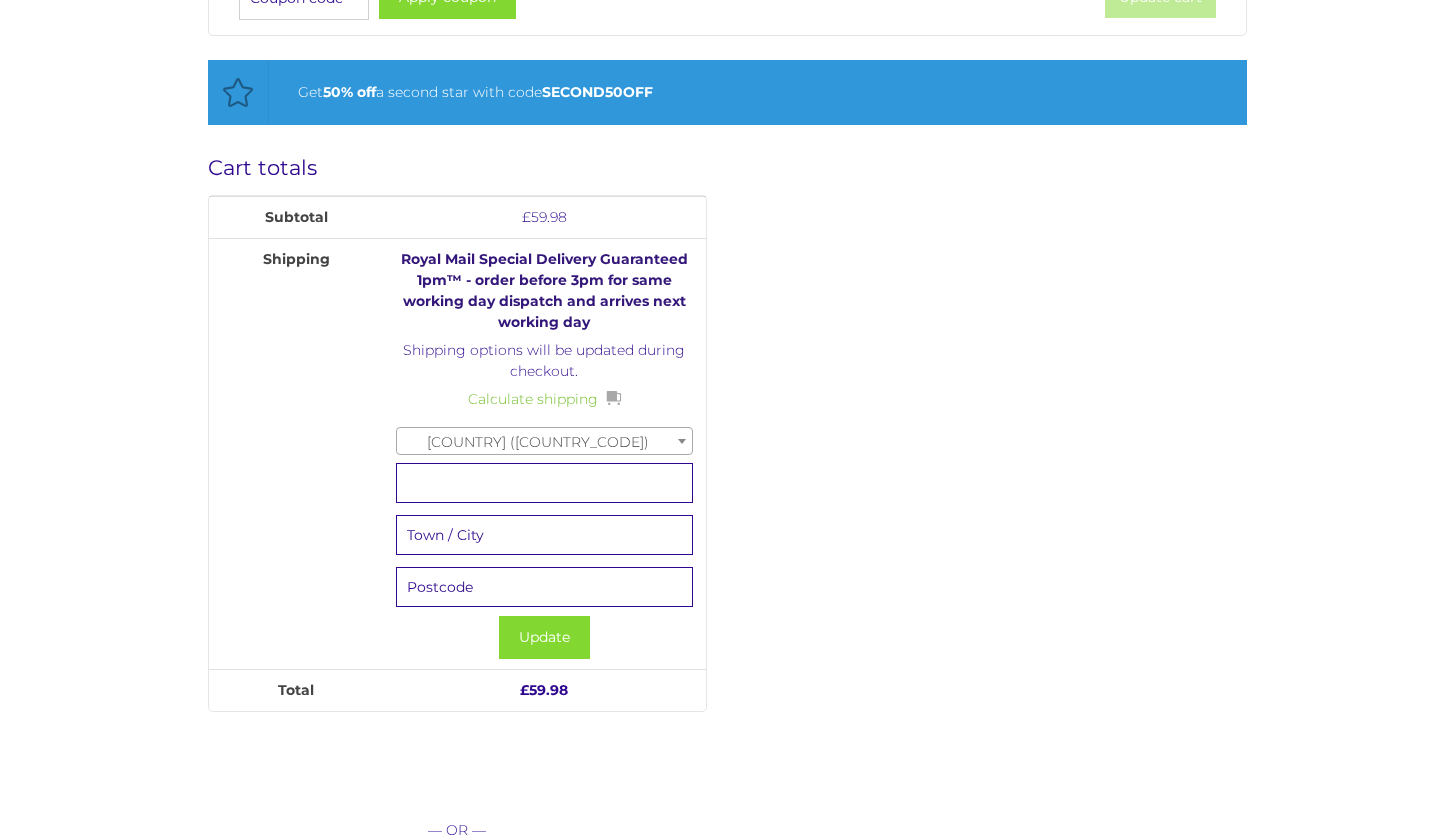 click at bounding box center [544, 483] 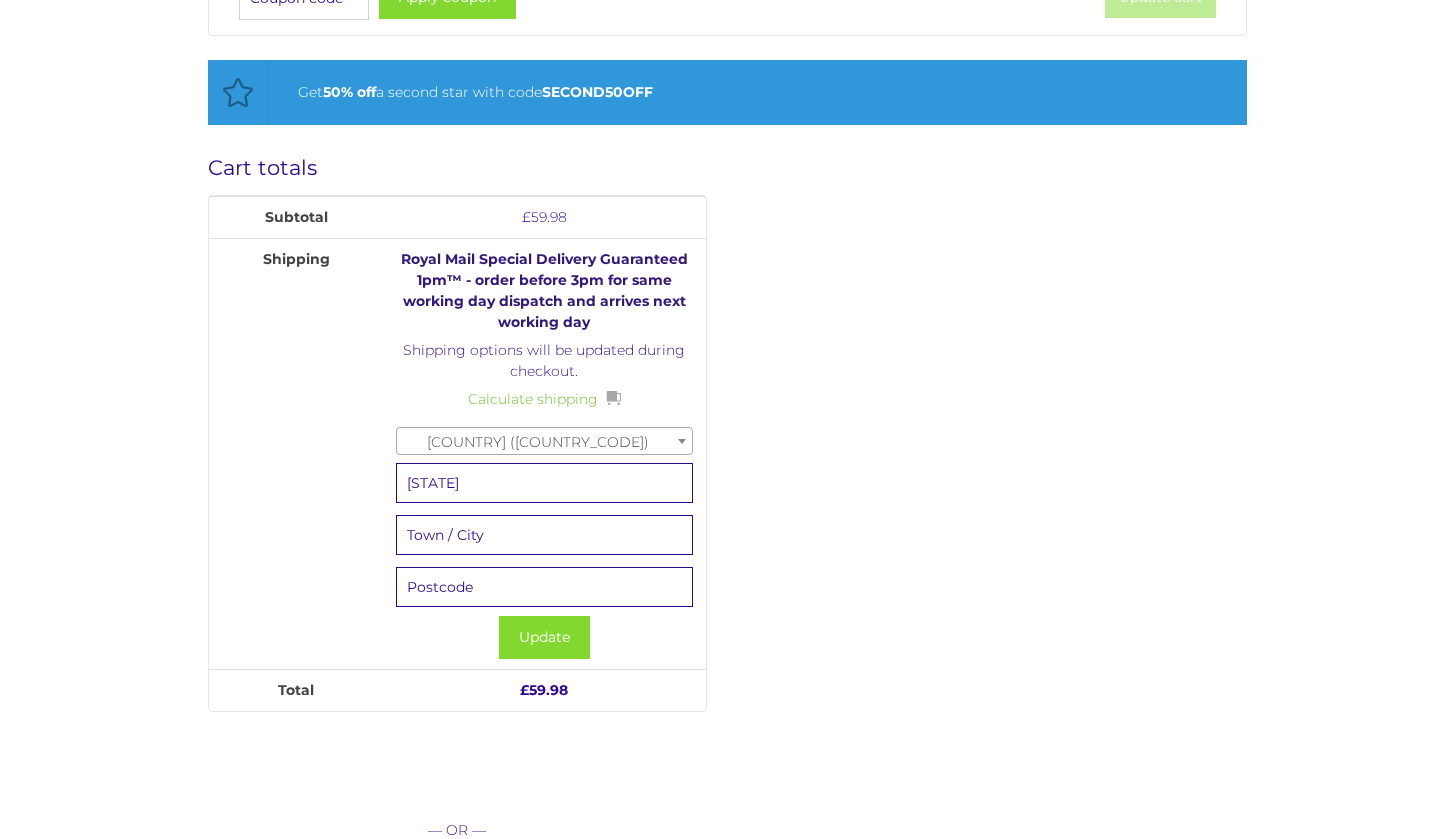 type on "[CITY]" 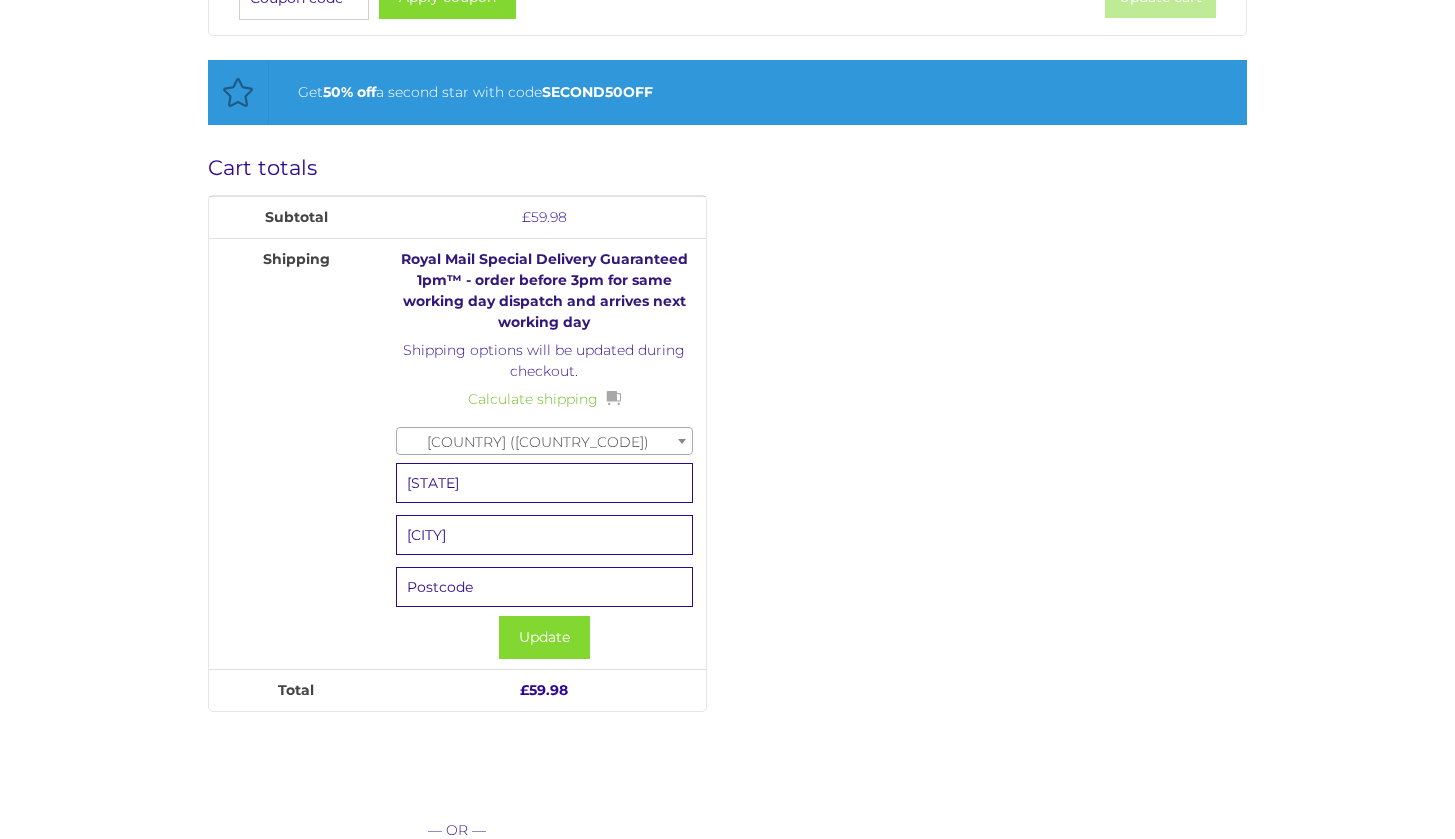type on "[POSTAL_CODE]" 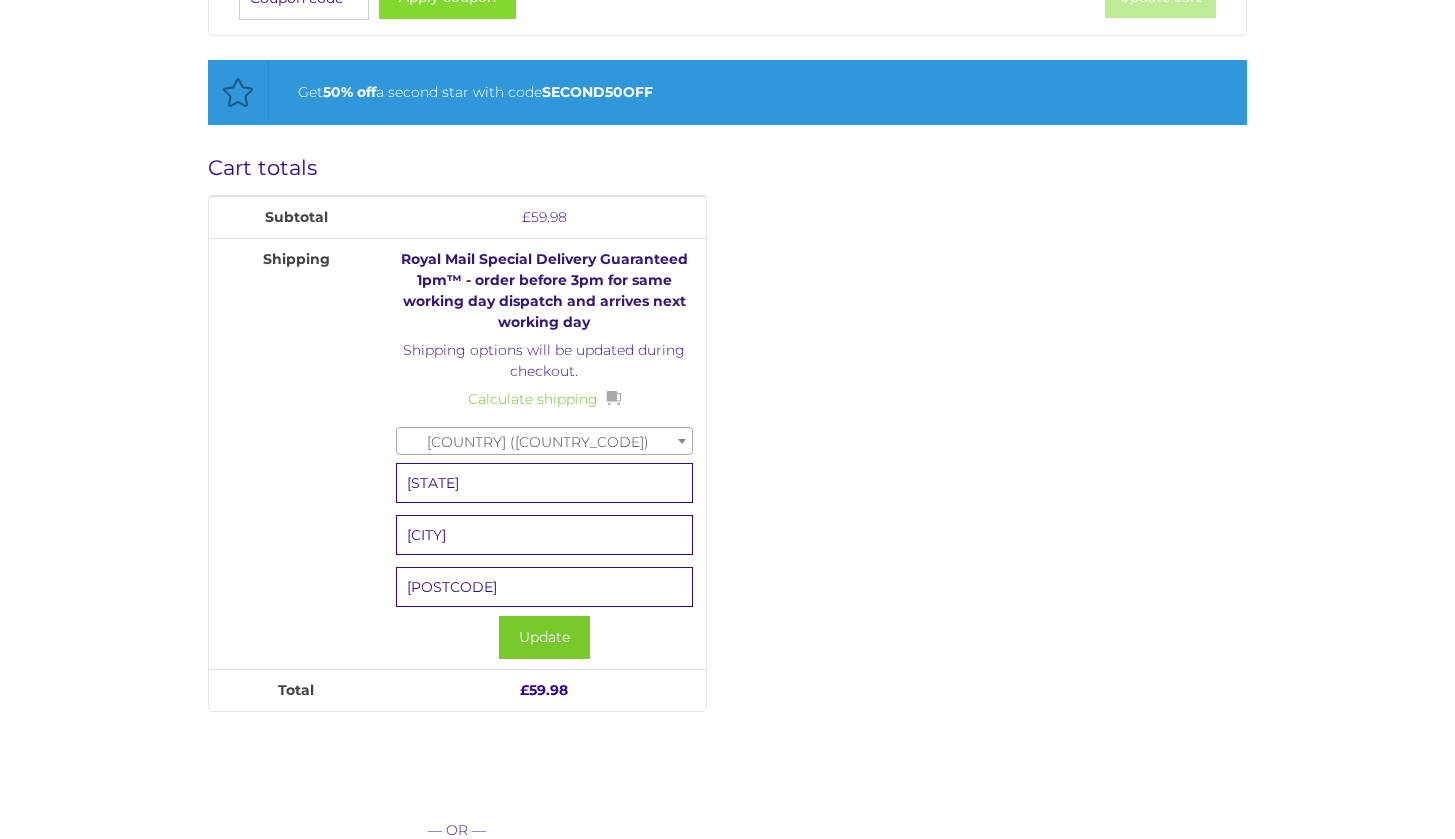 click on "Update" at bounding box center [544, 637] 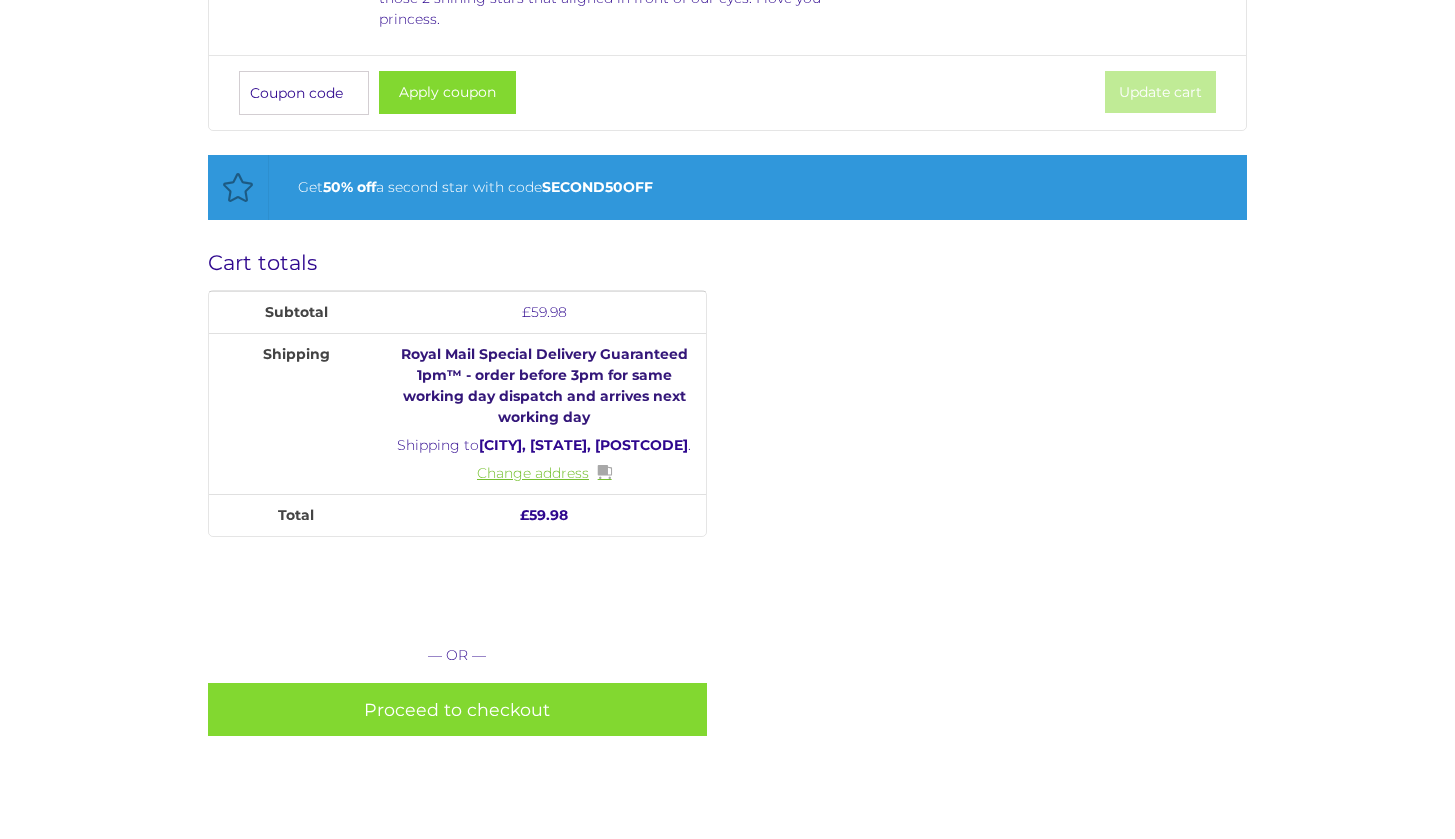 click on "Change address" at bounding box center [544, 473] 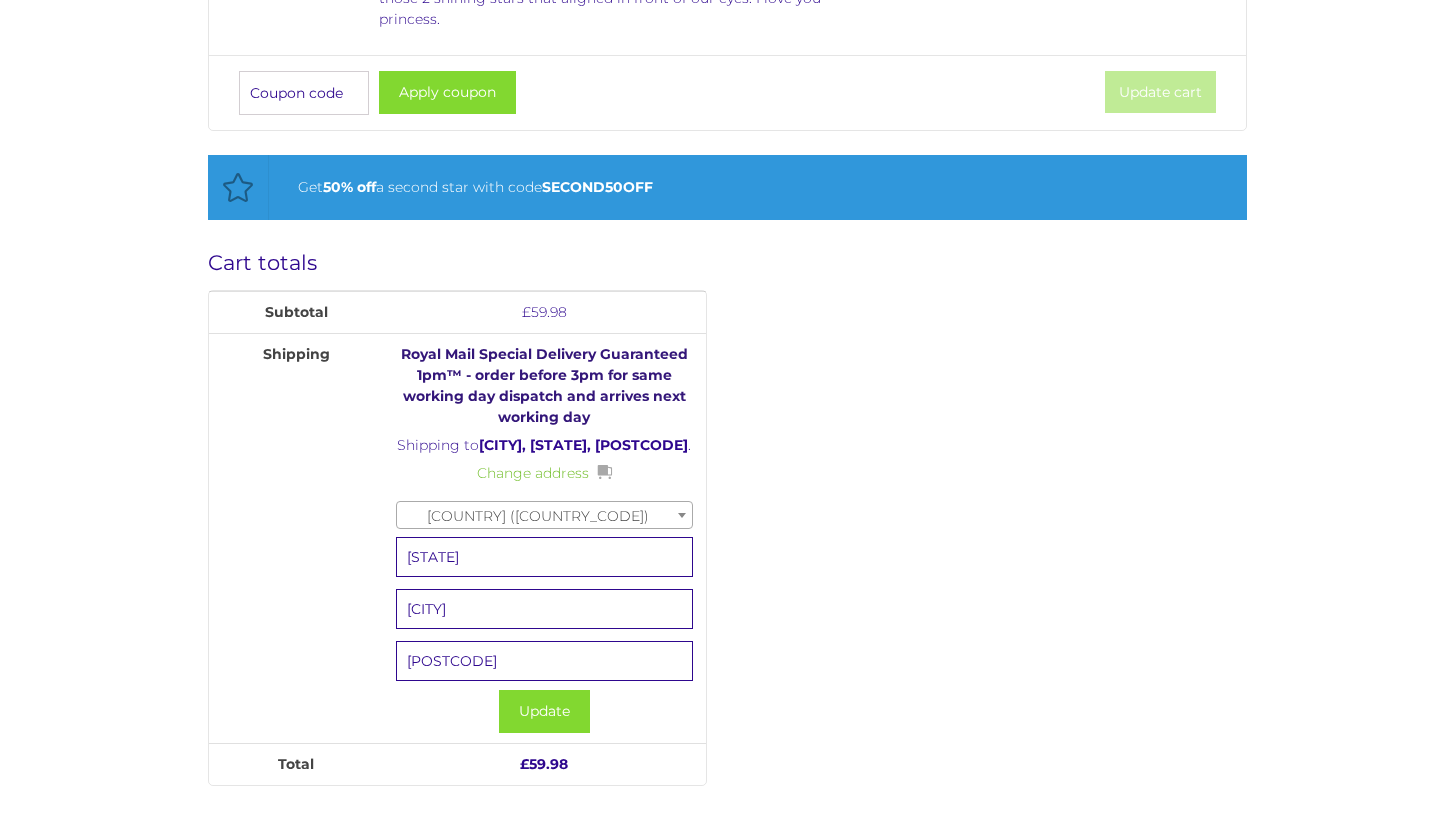 type on "W" 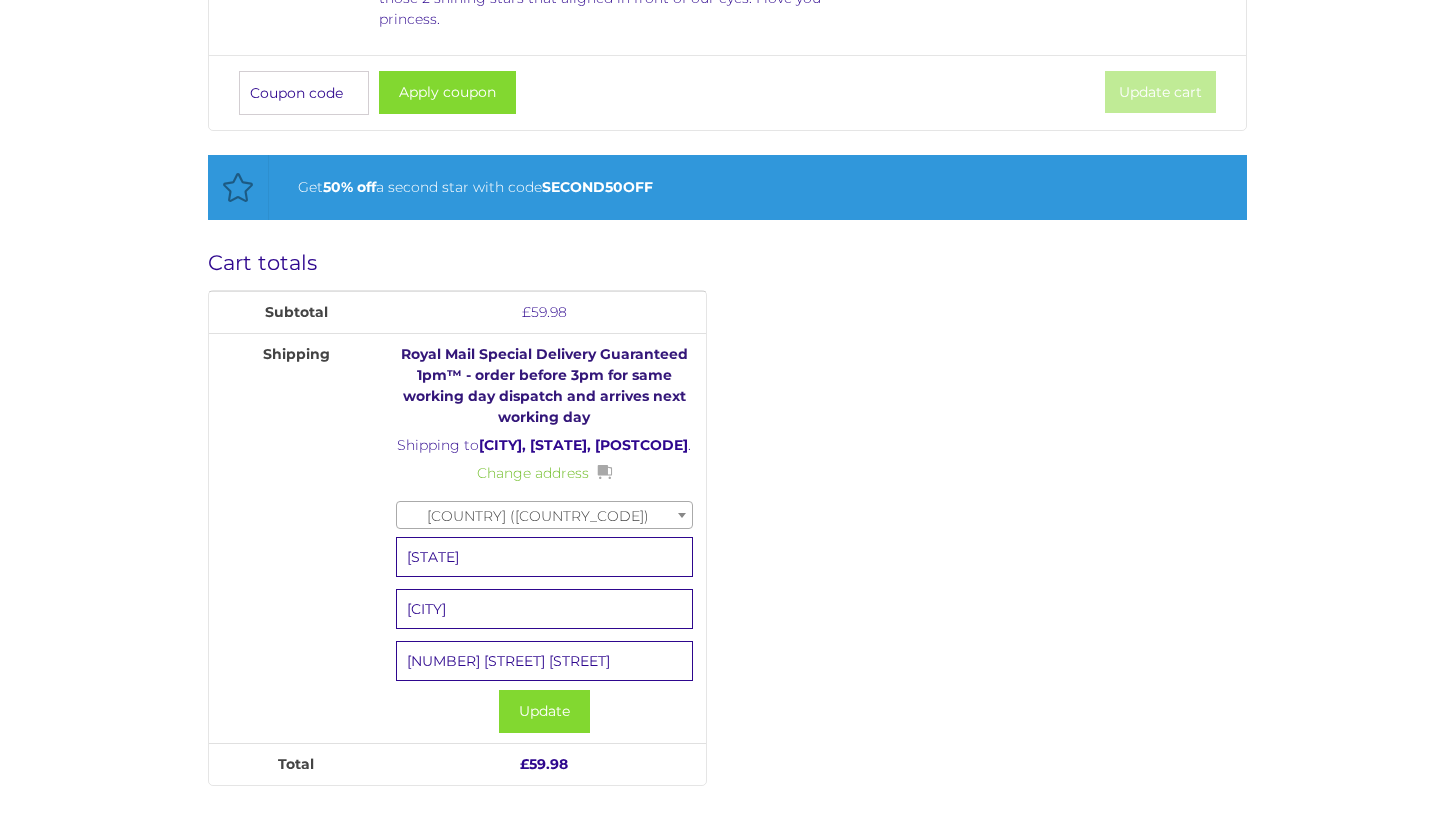 type on "409 pye green road" 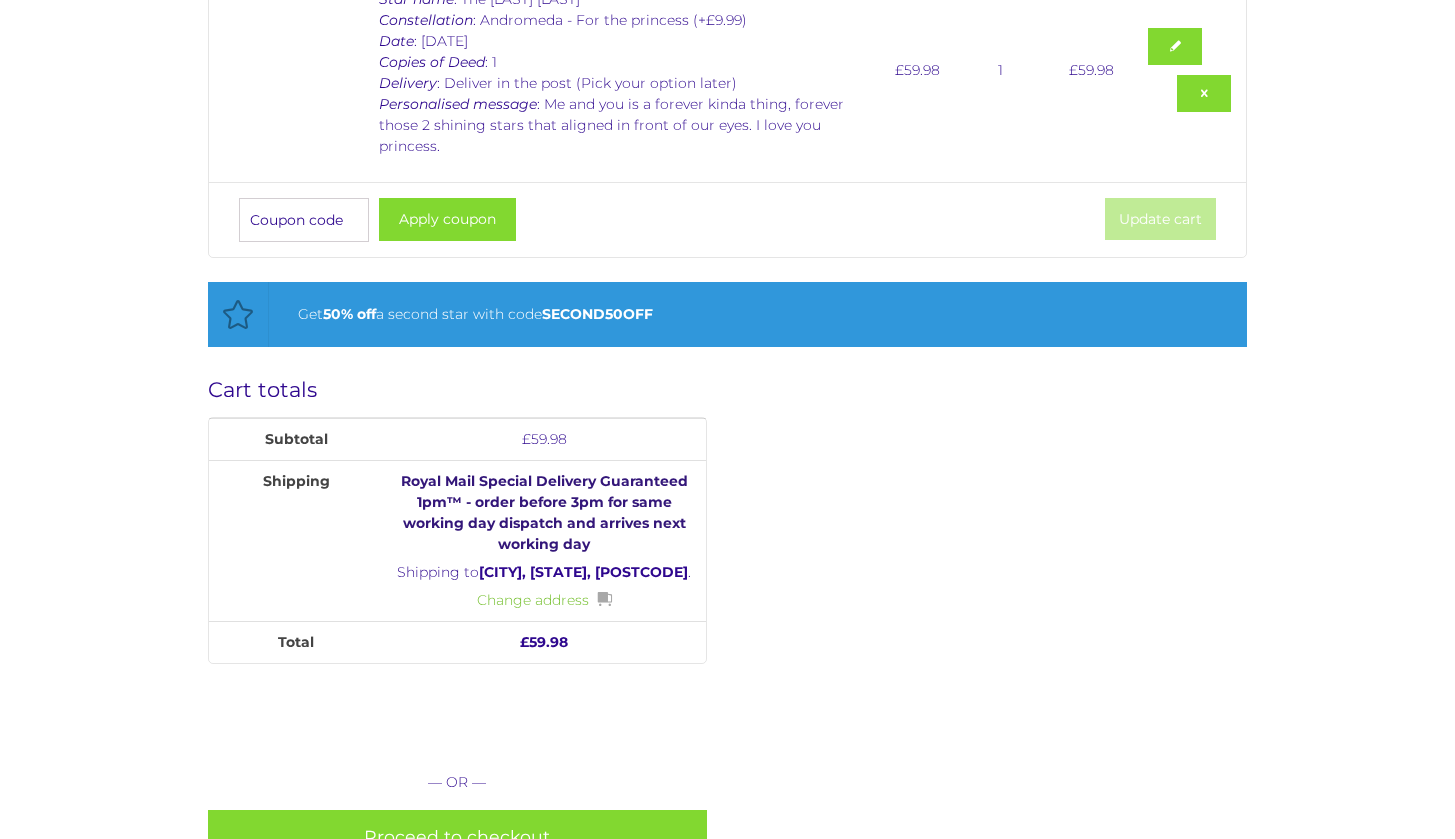 scroll, scrollTop: 544, scrollLeft: 0, axis: vertical 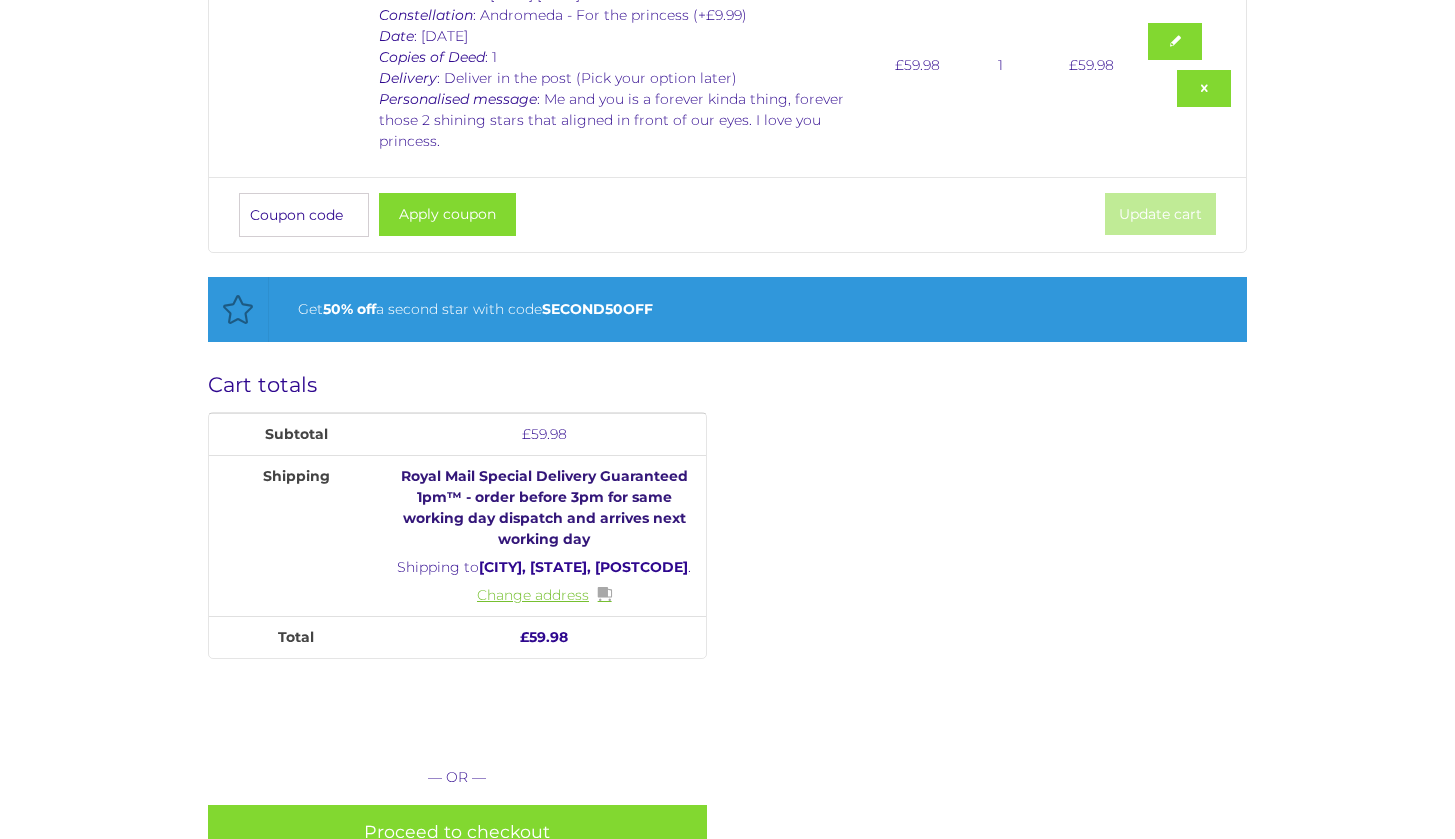 click on "Change address" at bounding box center (544, 595) 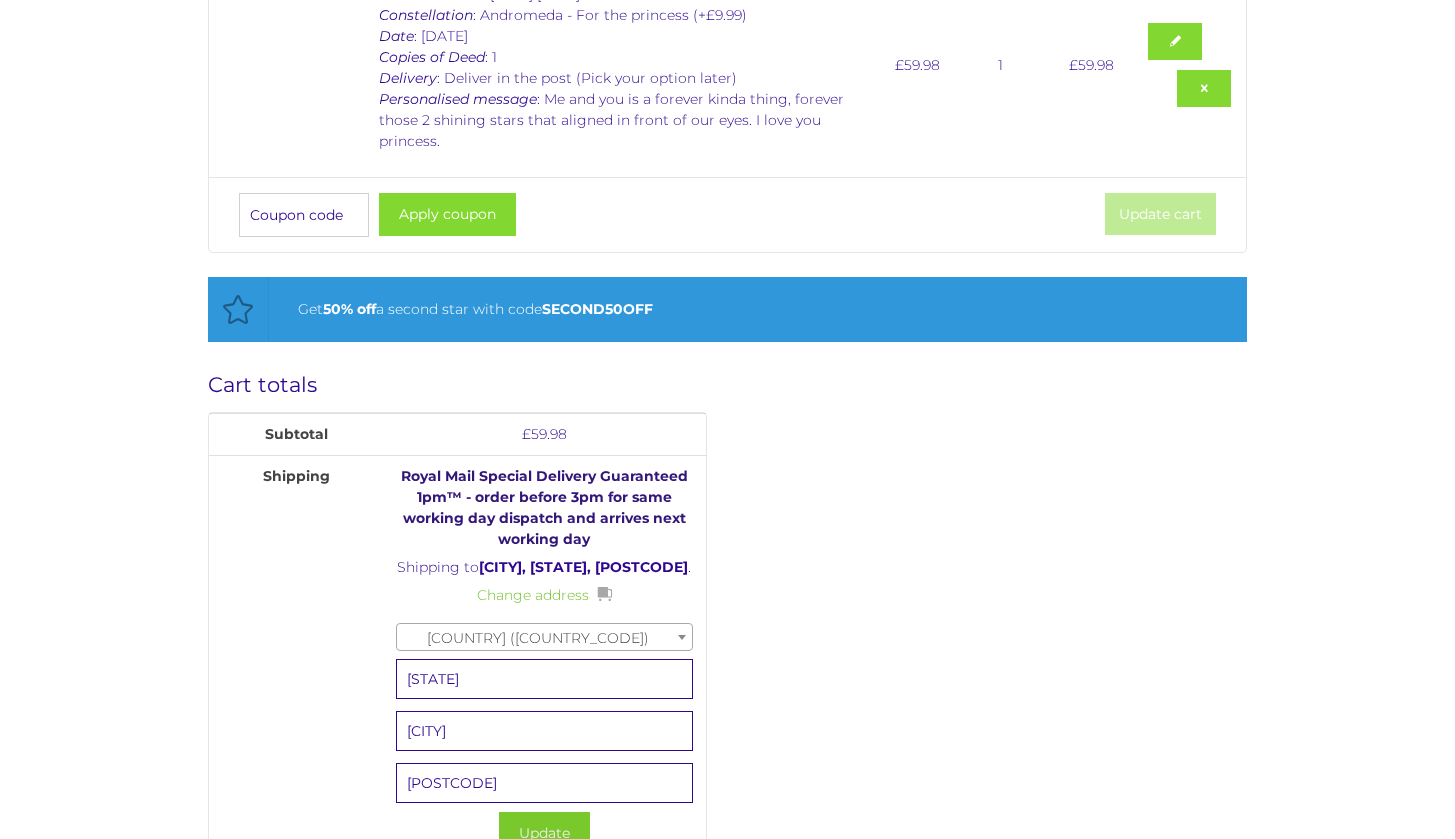 click on "Update" at bounding box center [544, 833] 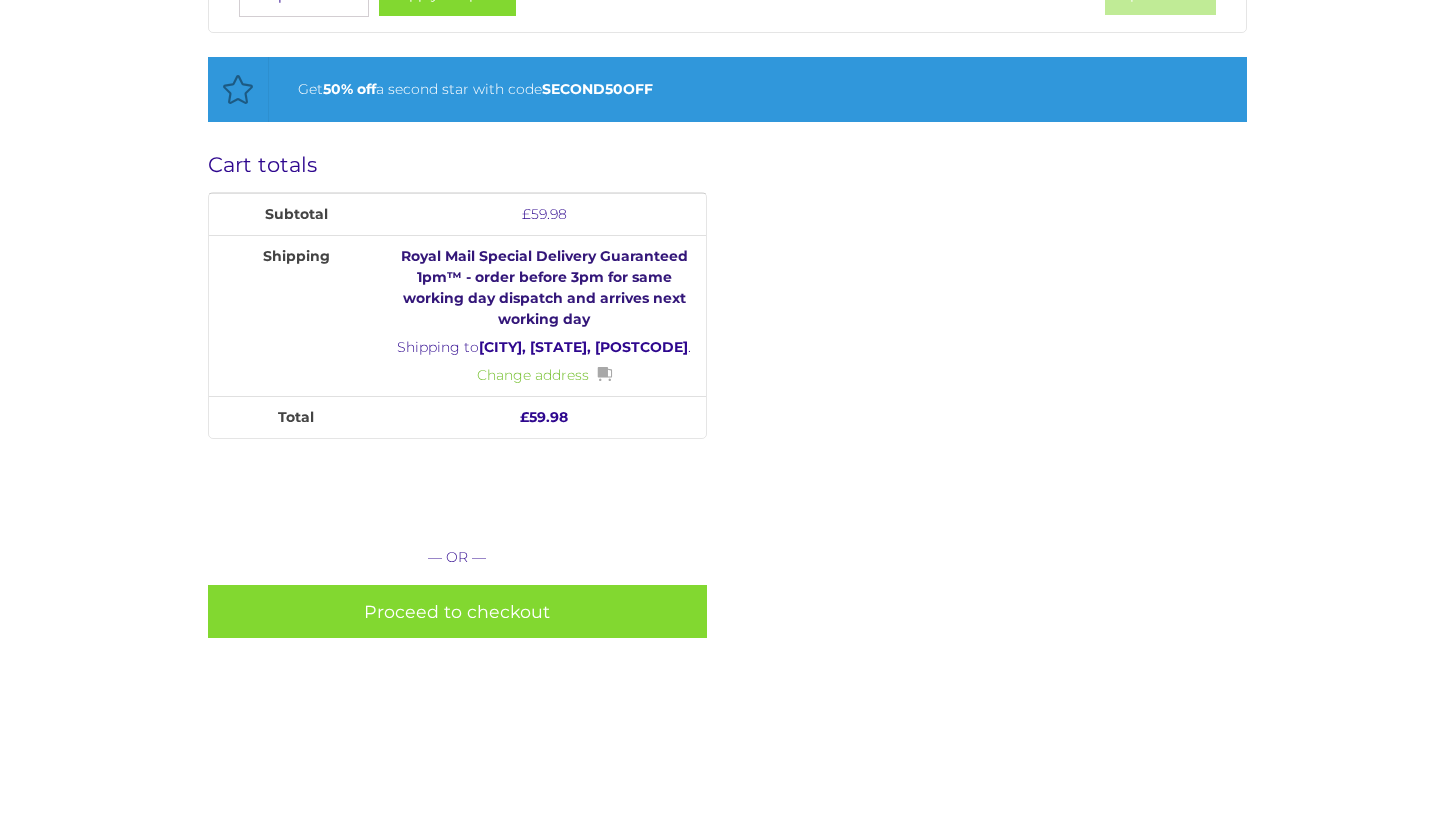 scroll, scrollTop: 776, scrollLeft: 0, axis: vertical 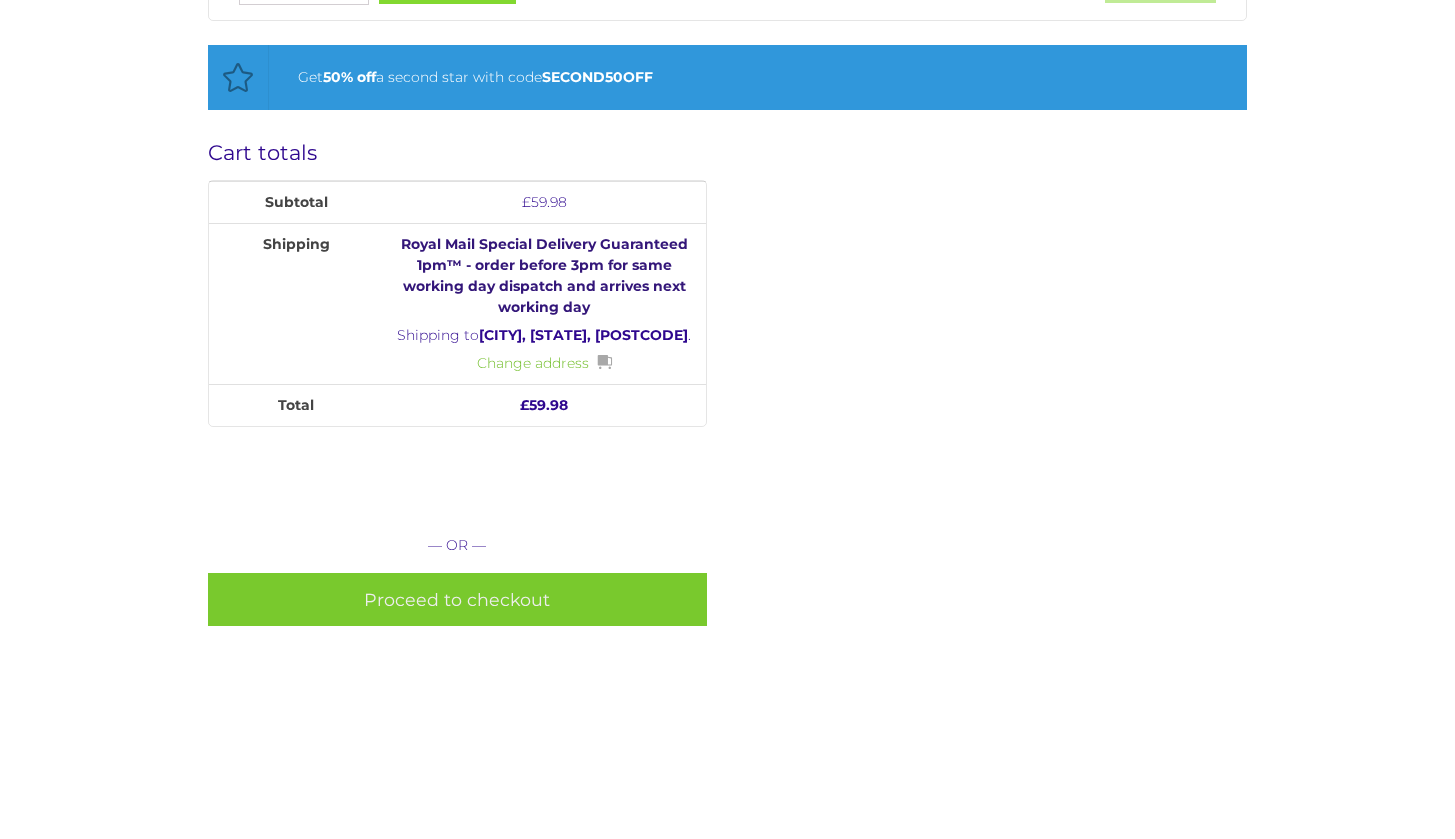 click on "Proceed to checkout" at bounding box center (457, 599) 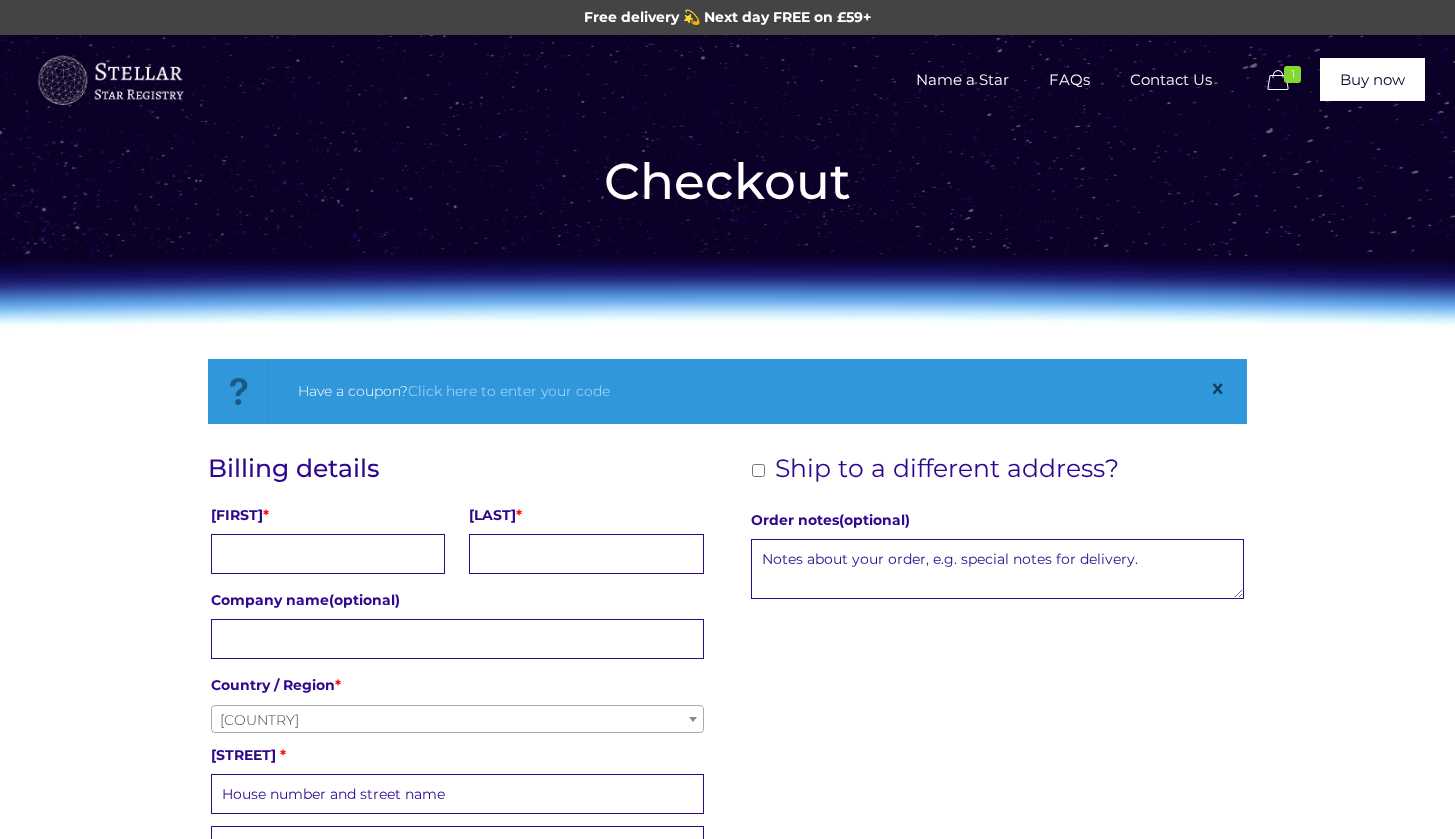 scroll, scrollTop: 0, scrollLeft: 0, axis: both 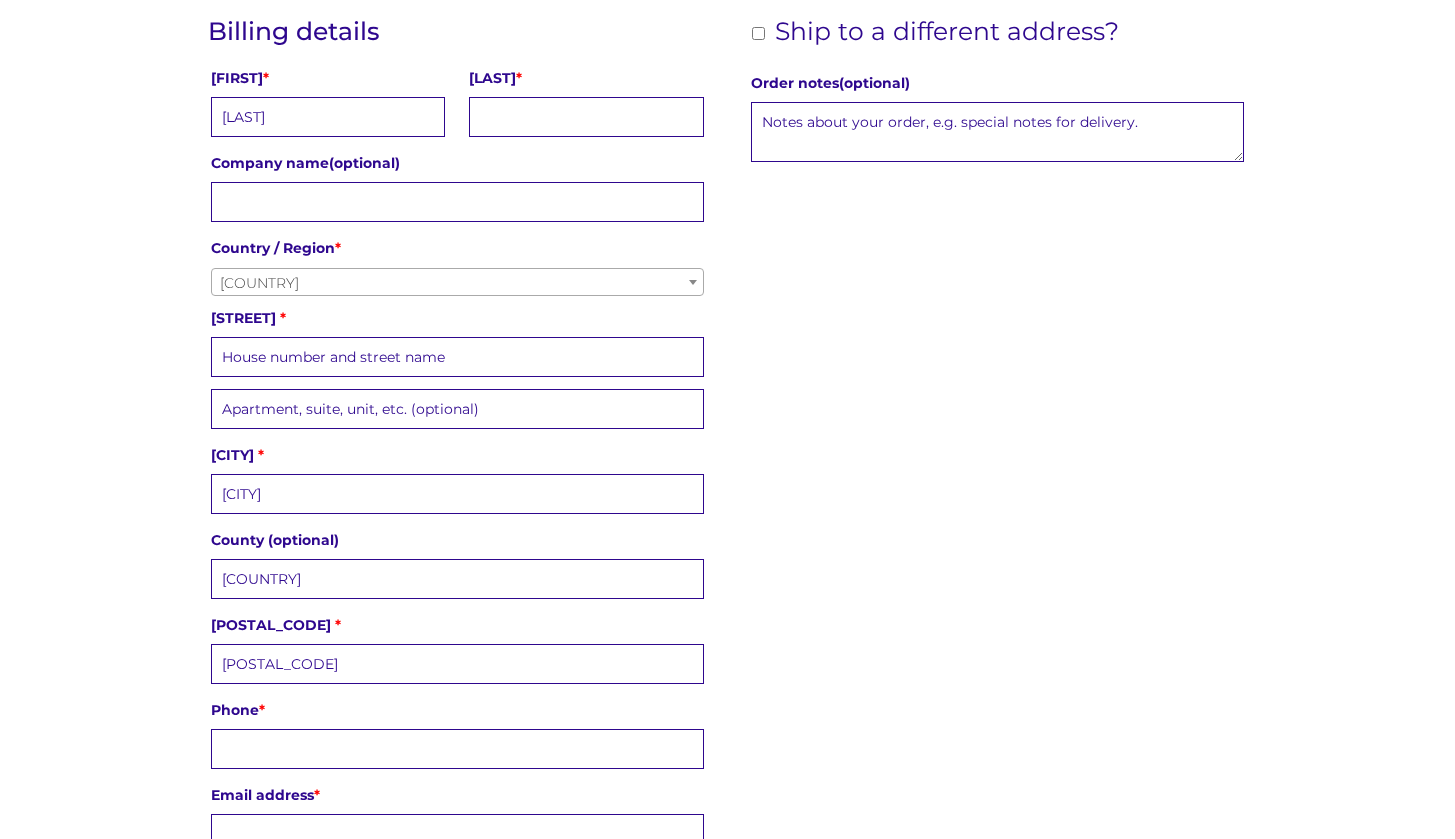type on "[LAST]" 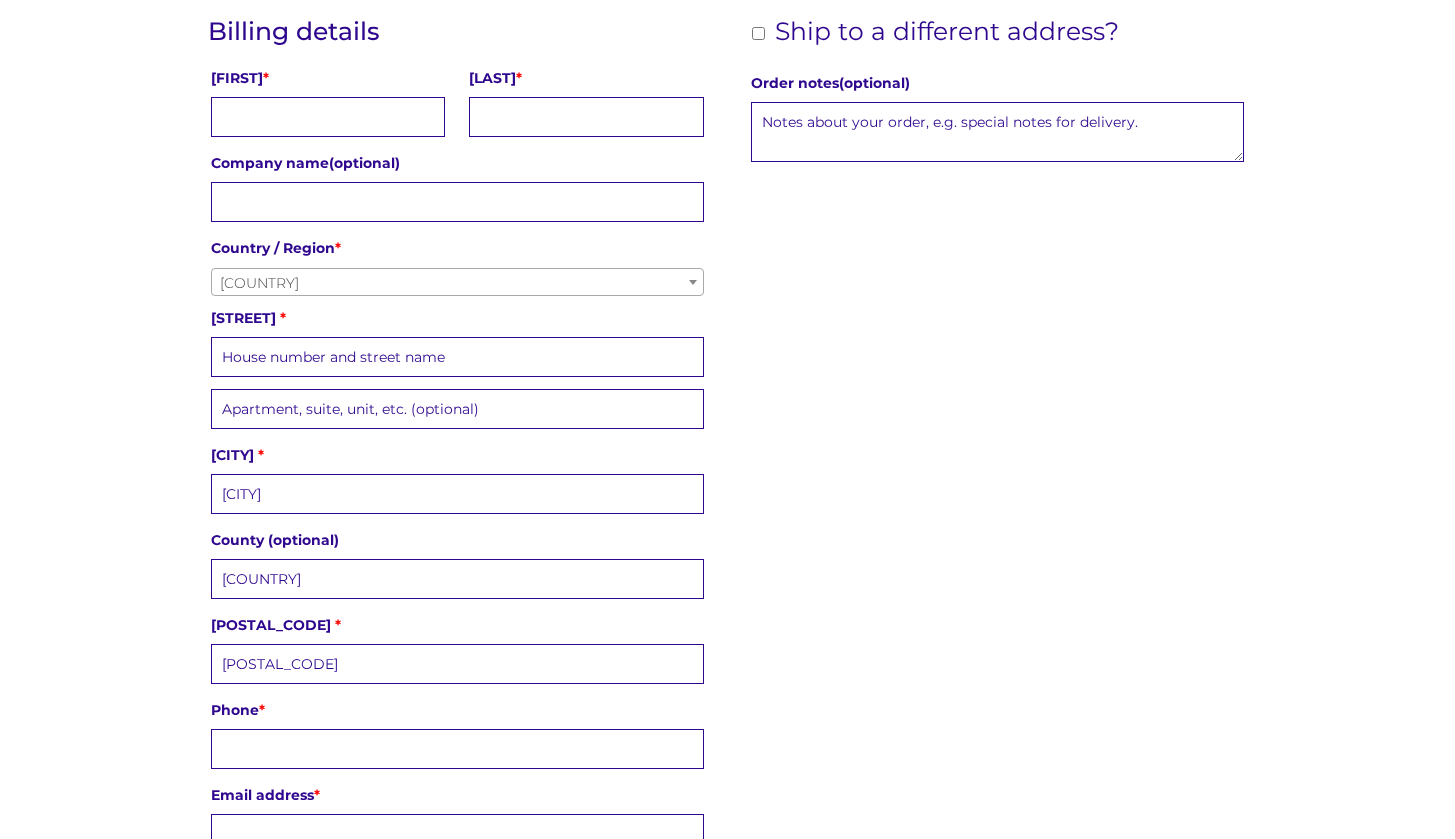 type on "[LAST]" 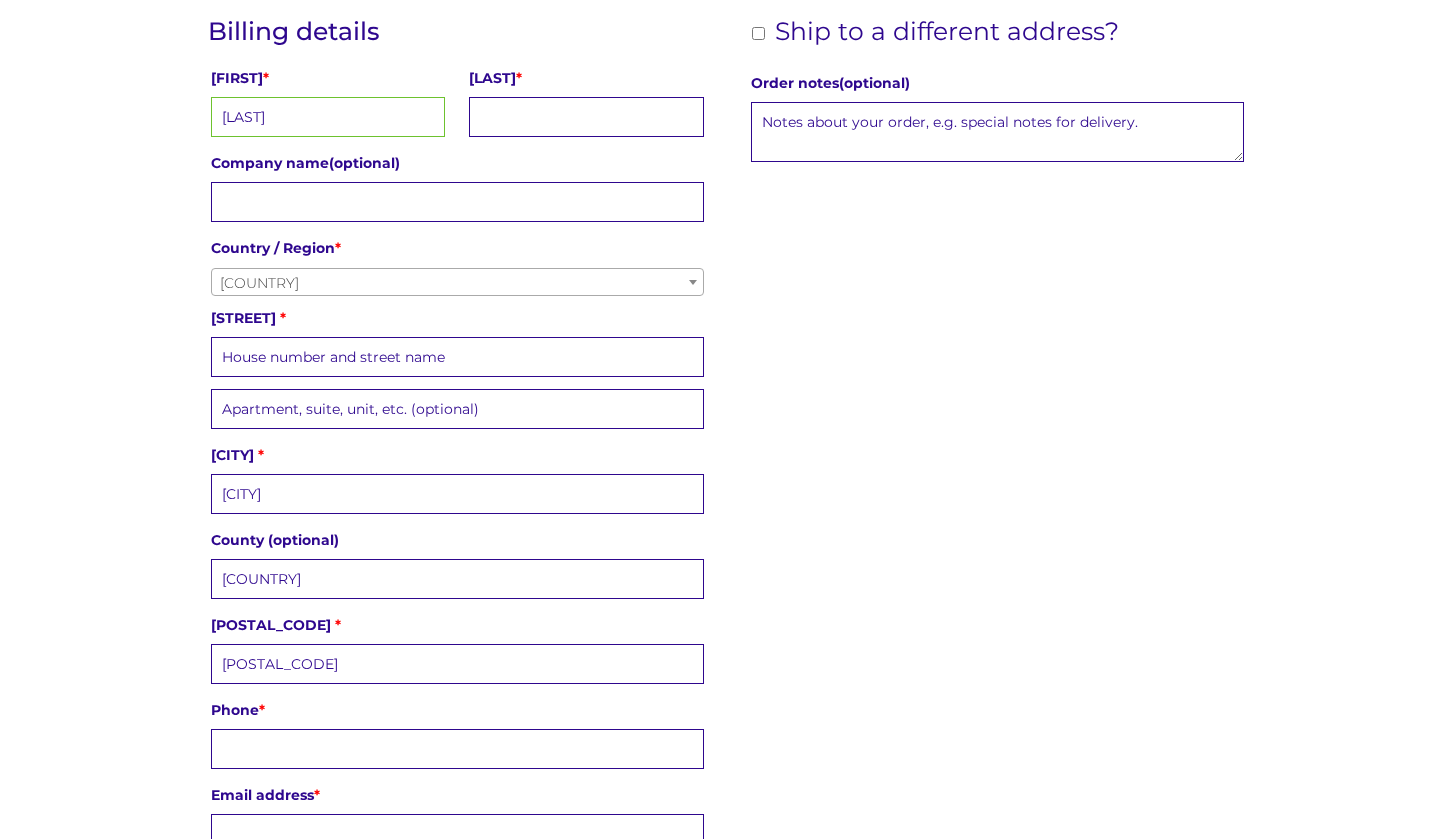 type on "[LAST]" 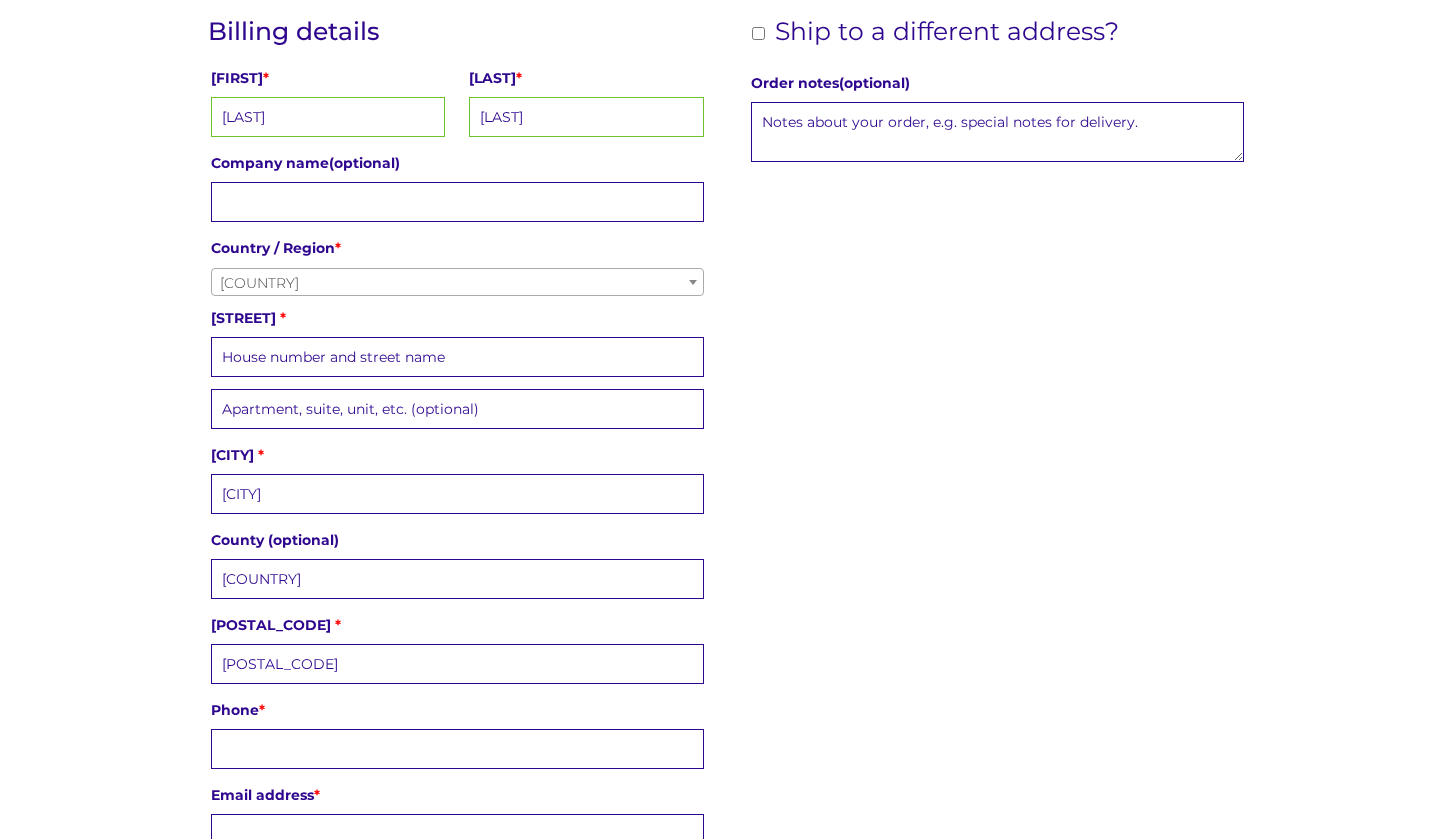 type on "[NUMBER] [STREET]" 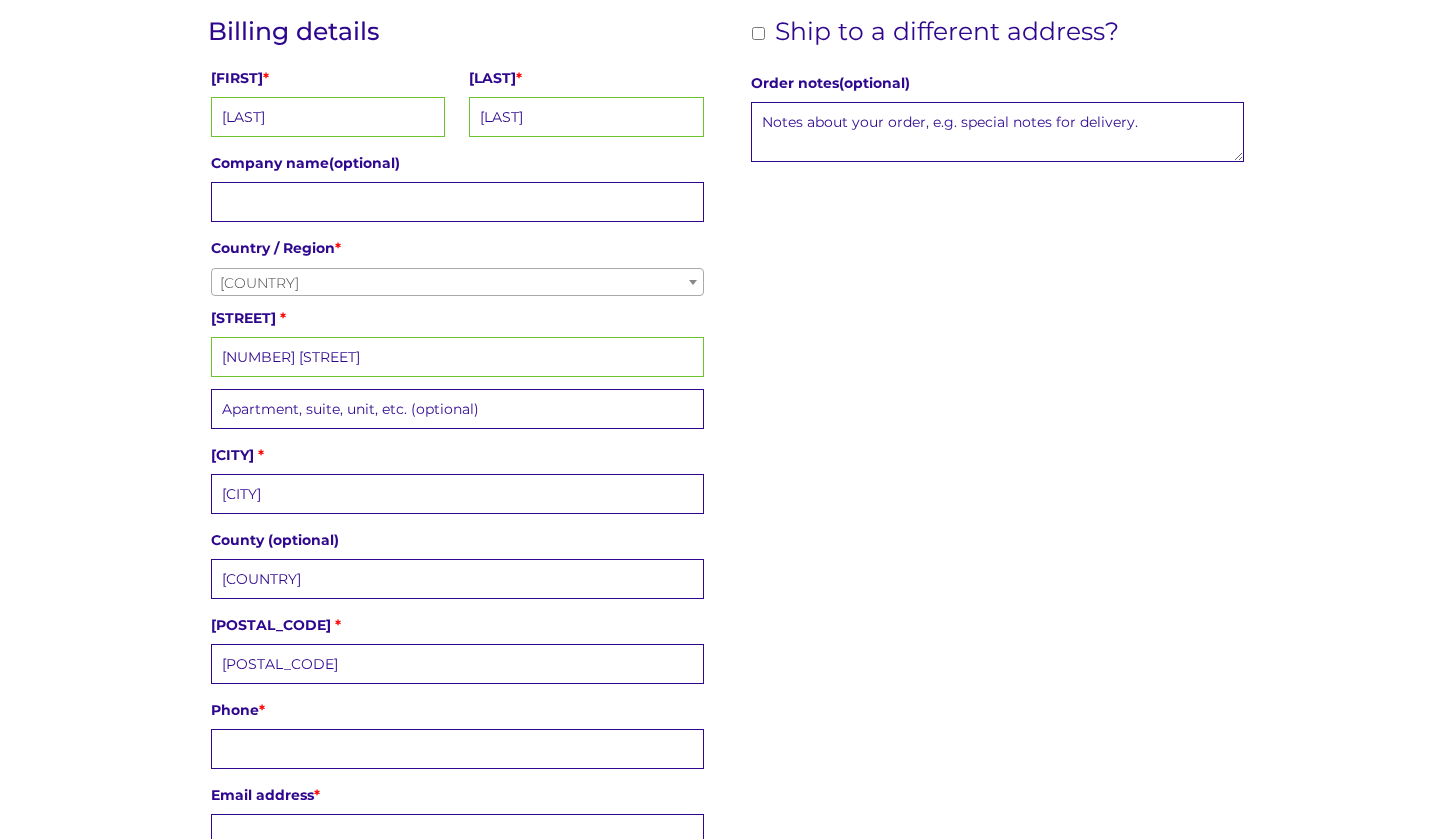 click on "[ORDER_NOTES]" at bounding box center (997, 132) 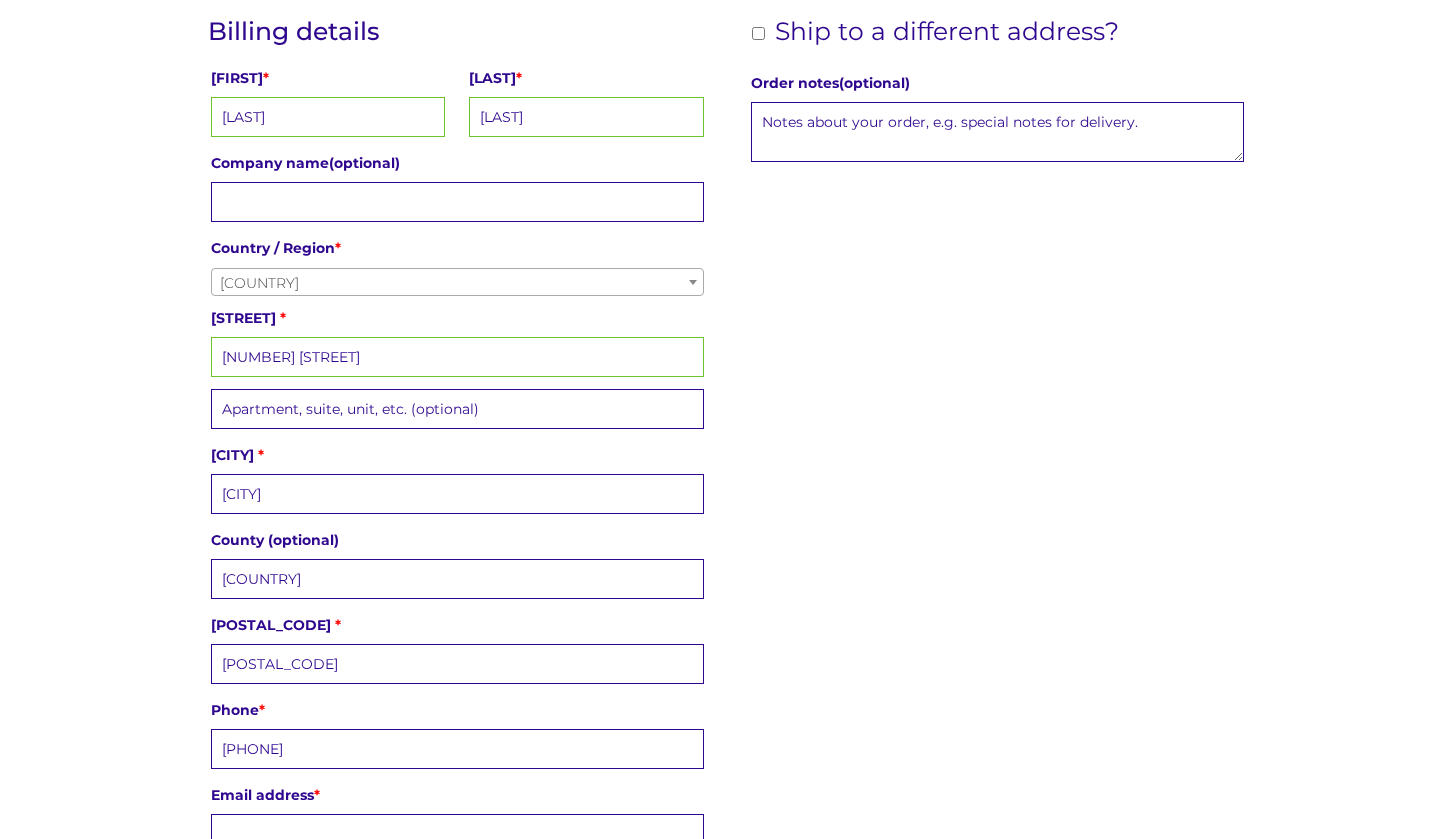type on "[PHONE]" 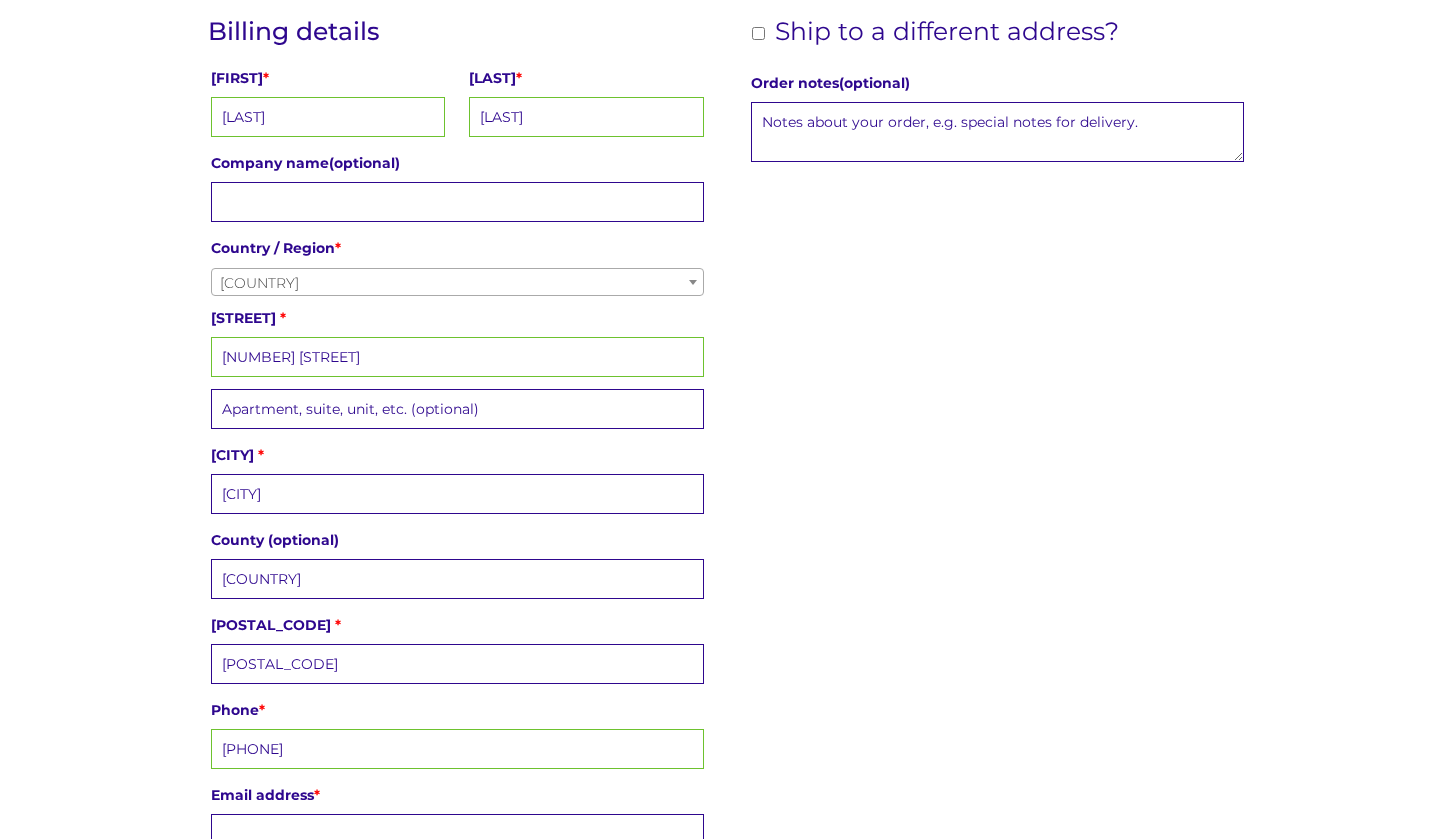 type on "a" 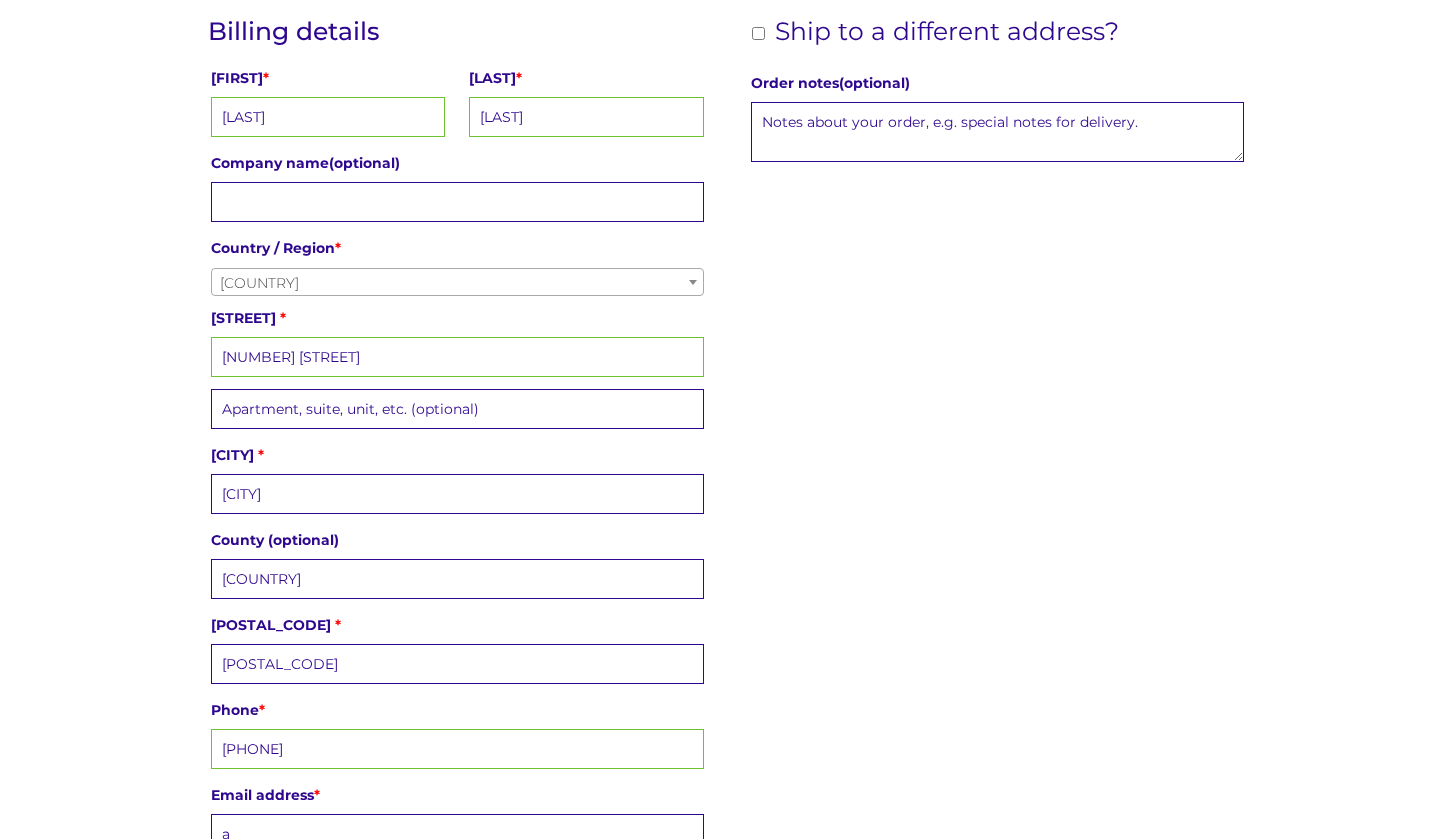 scroll, scrollTop: 442, scrollLeft: 0, axis: vertical 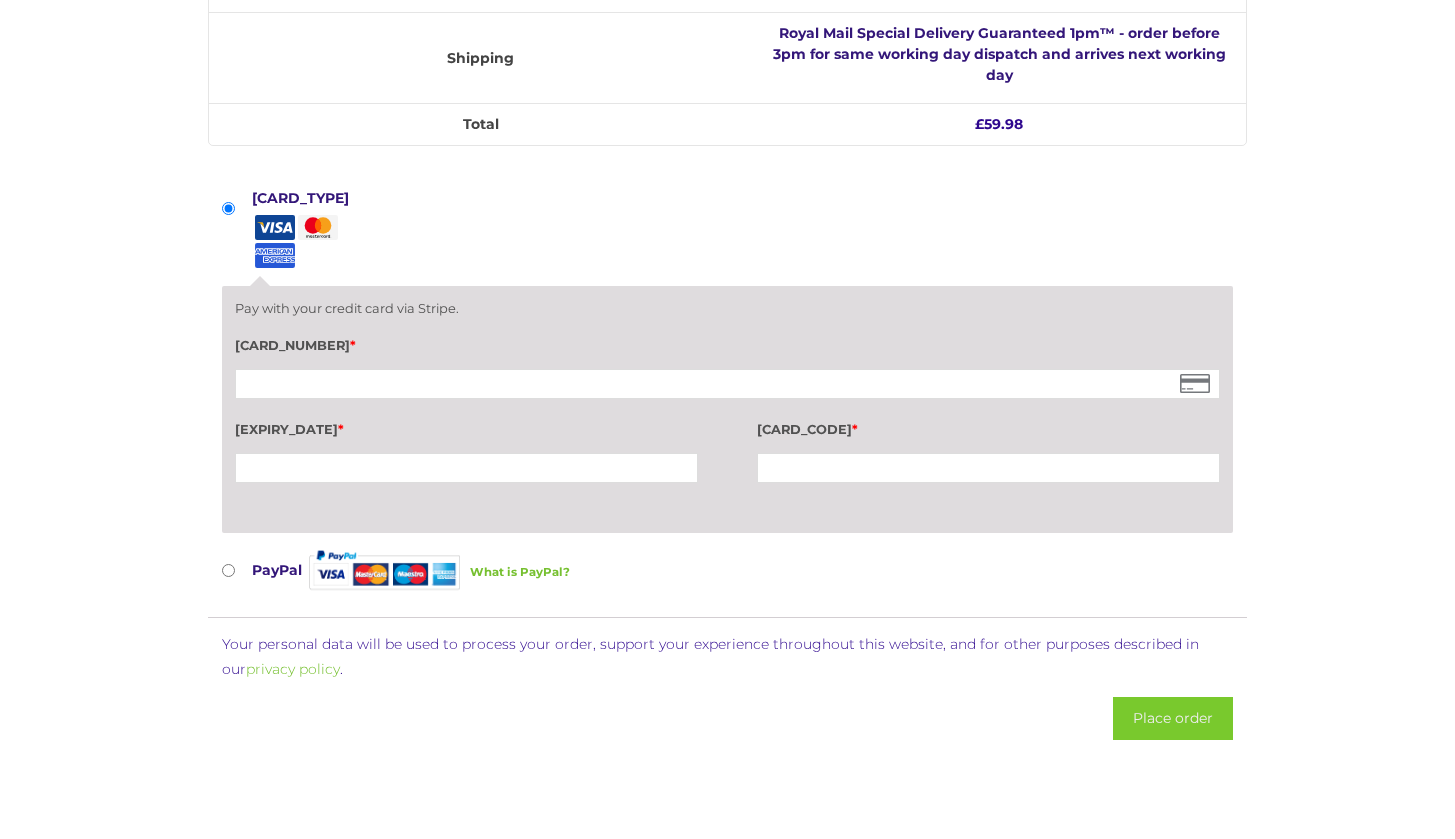 type on "[EMAIL]" 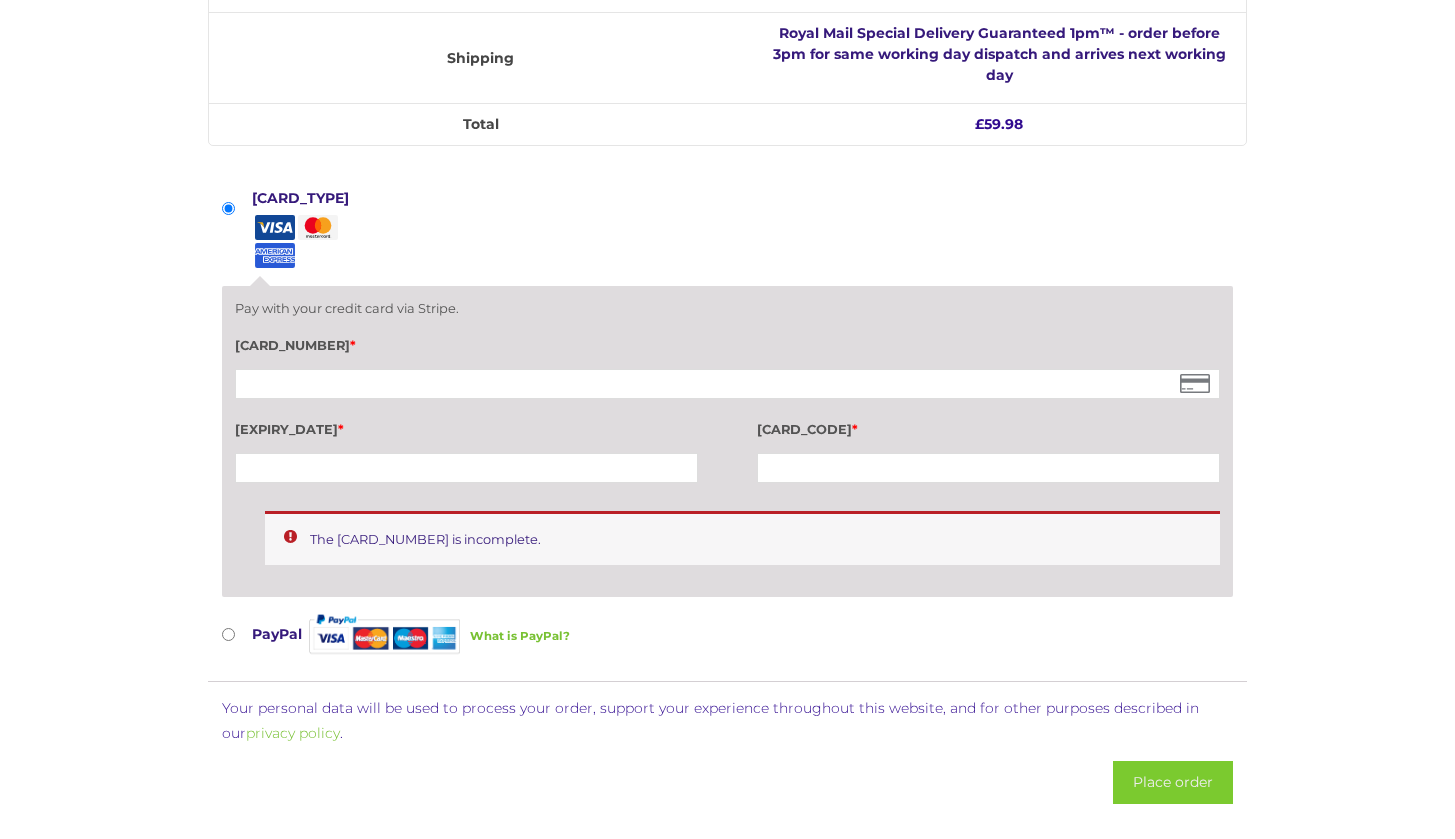 scroll, scrollTop: 1930, scrollLeft: 0, axis: vertical 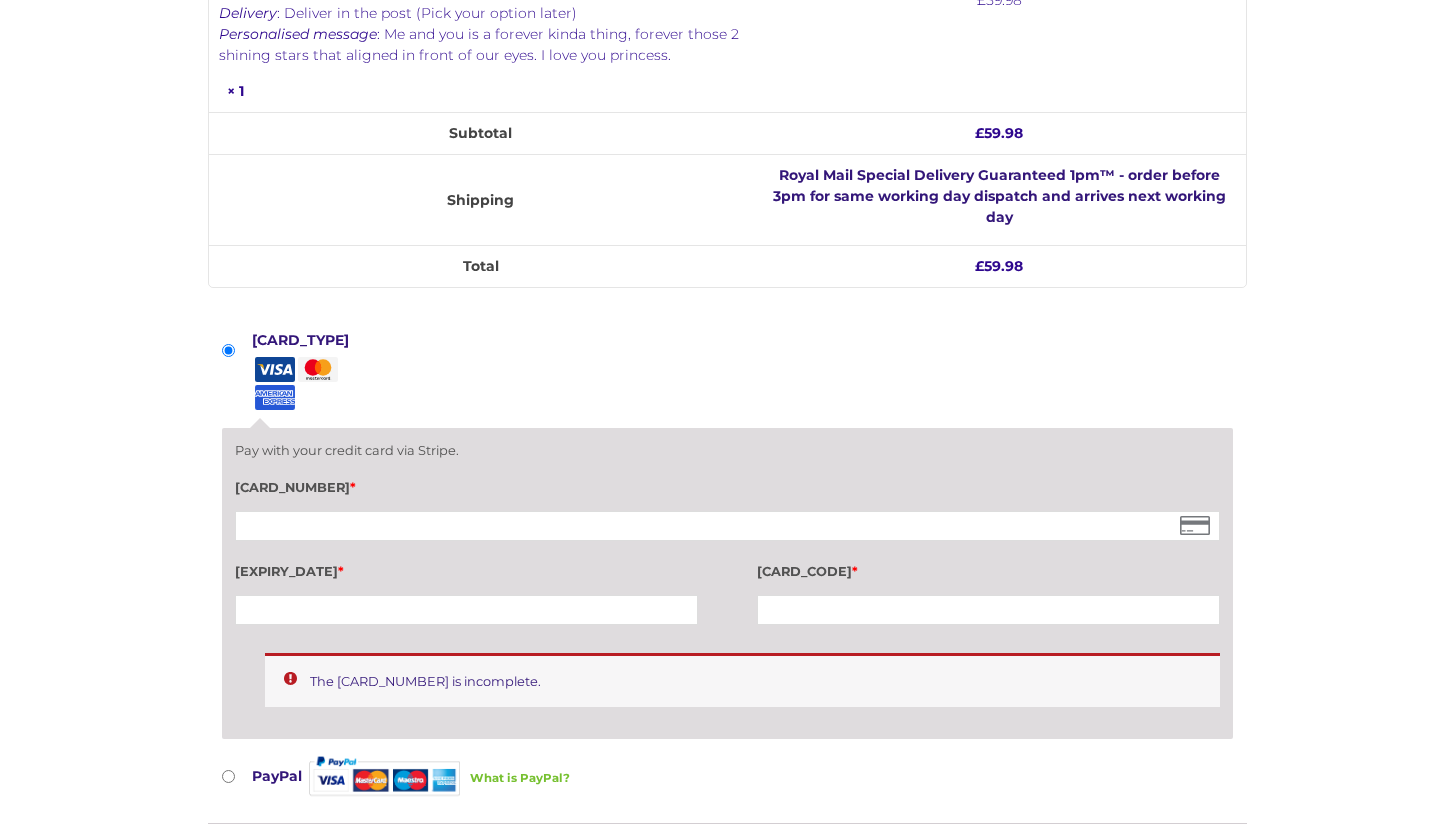 click on "Card Number  *" at bounding box center [727, 510] 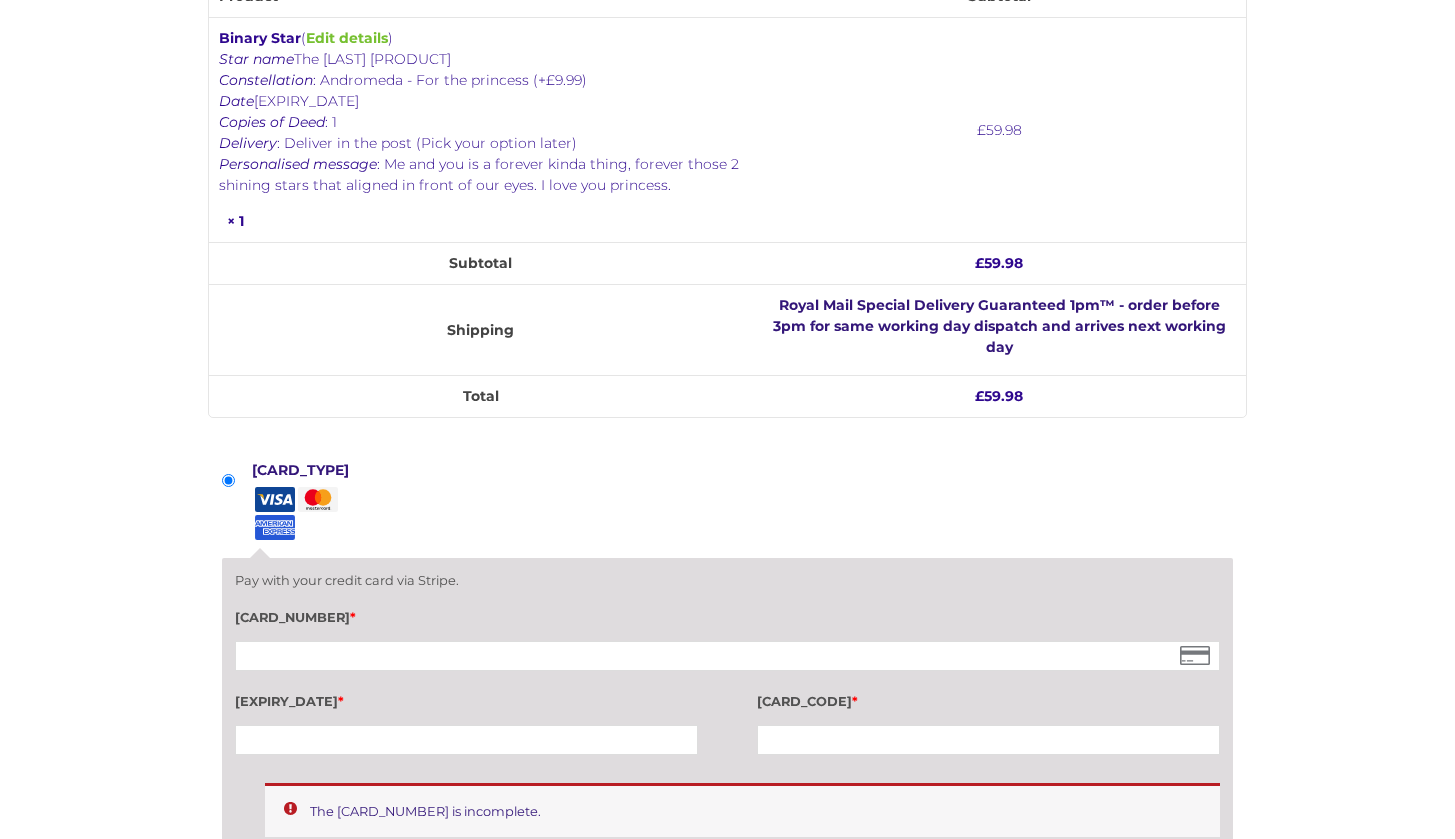 scroll, scrollTop: 1445, scrollLeft: 0, axis: vertical 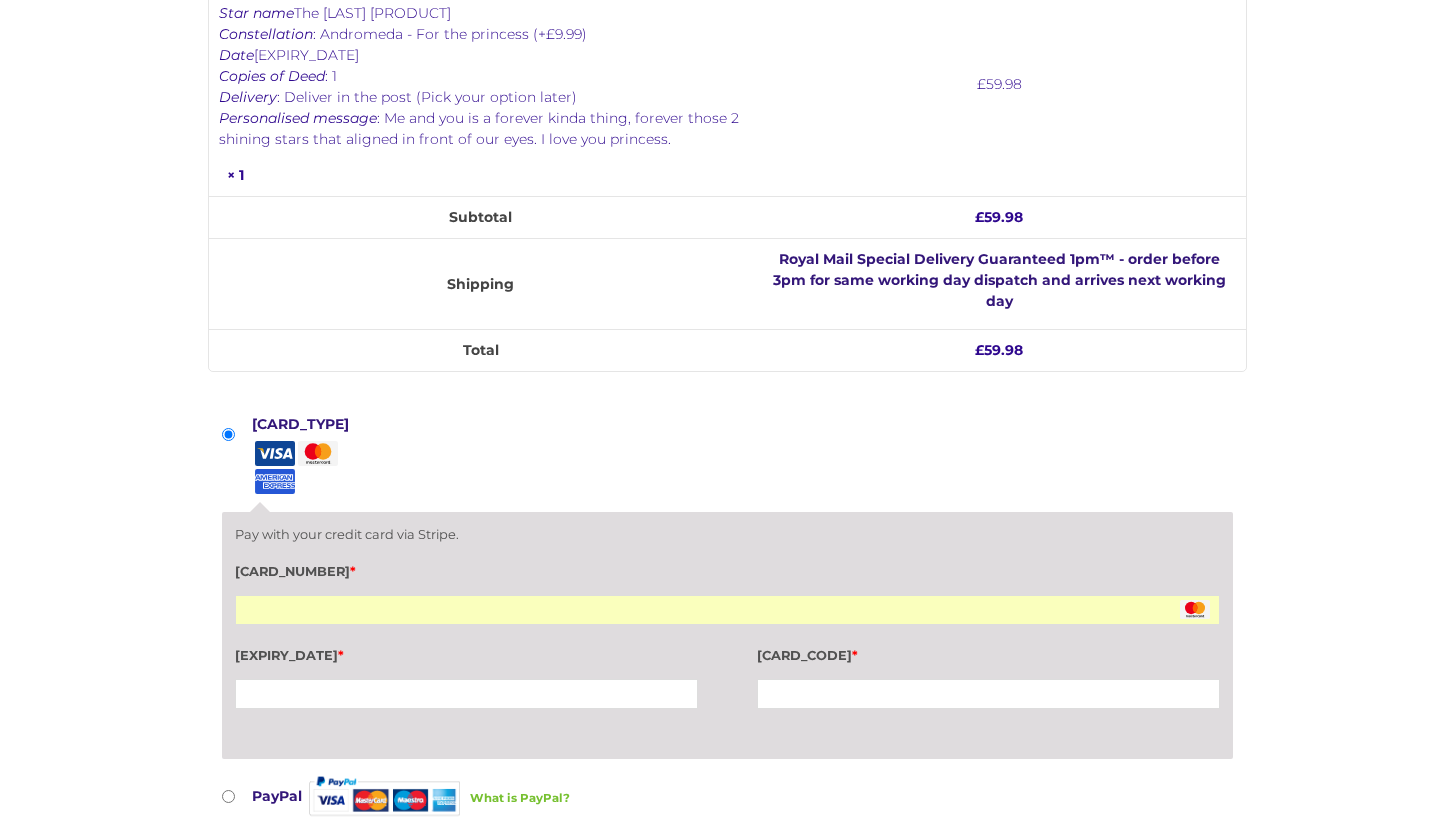 click at bounding box center (466, 694) 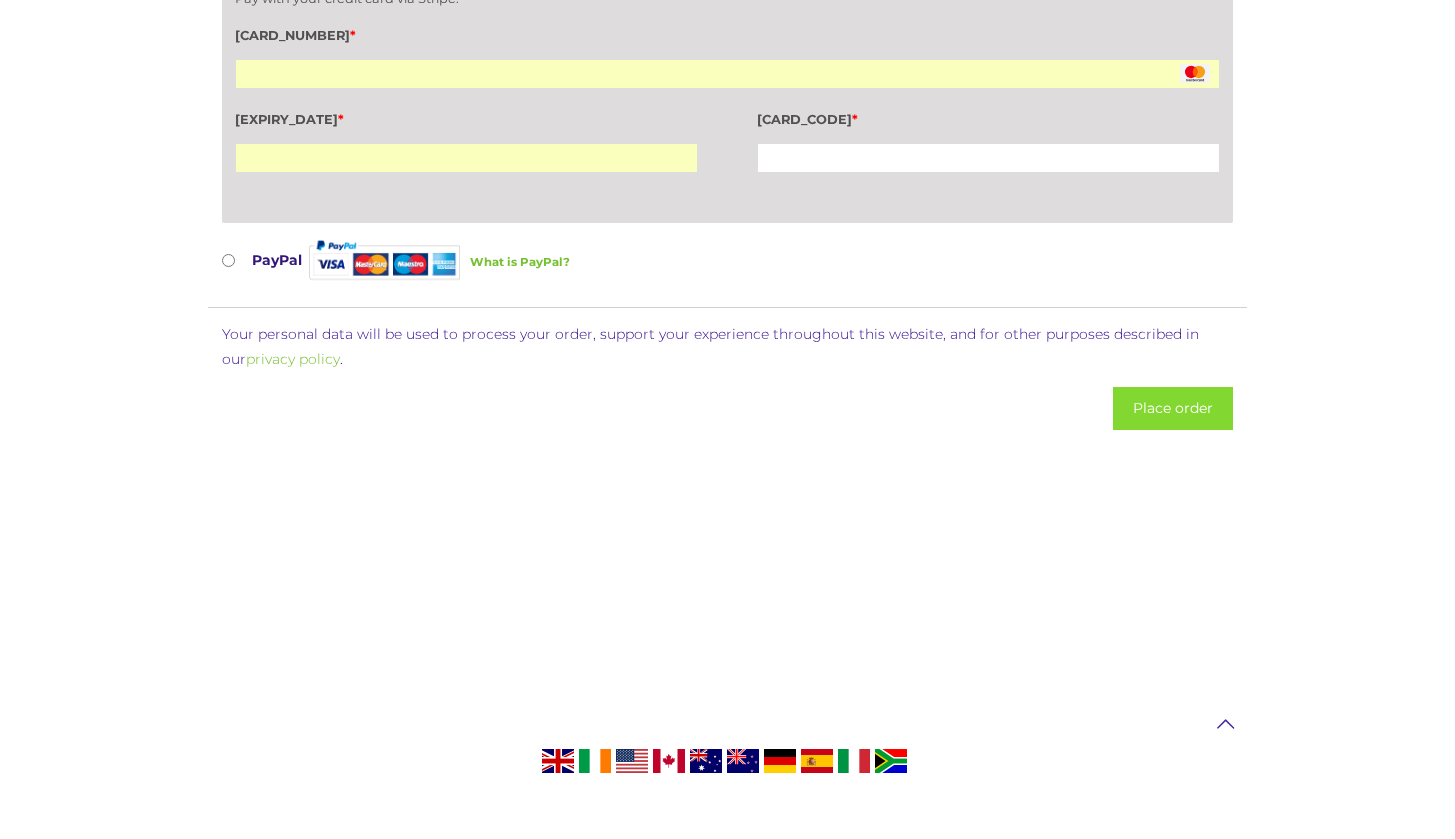 scroll, scrollTop: 2046, scrollLeft: 0, axis: vertical 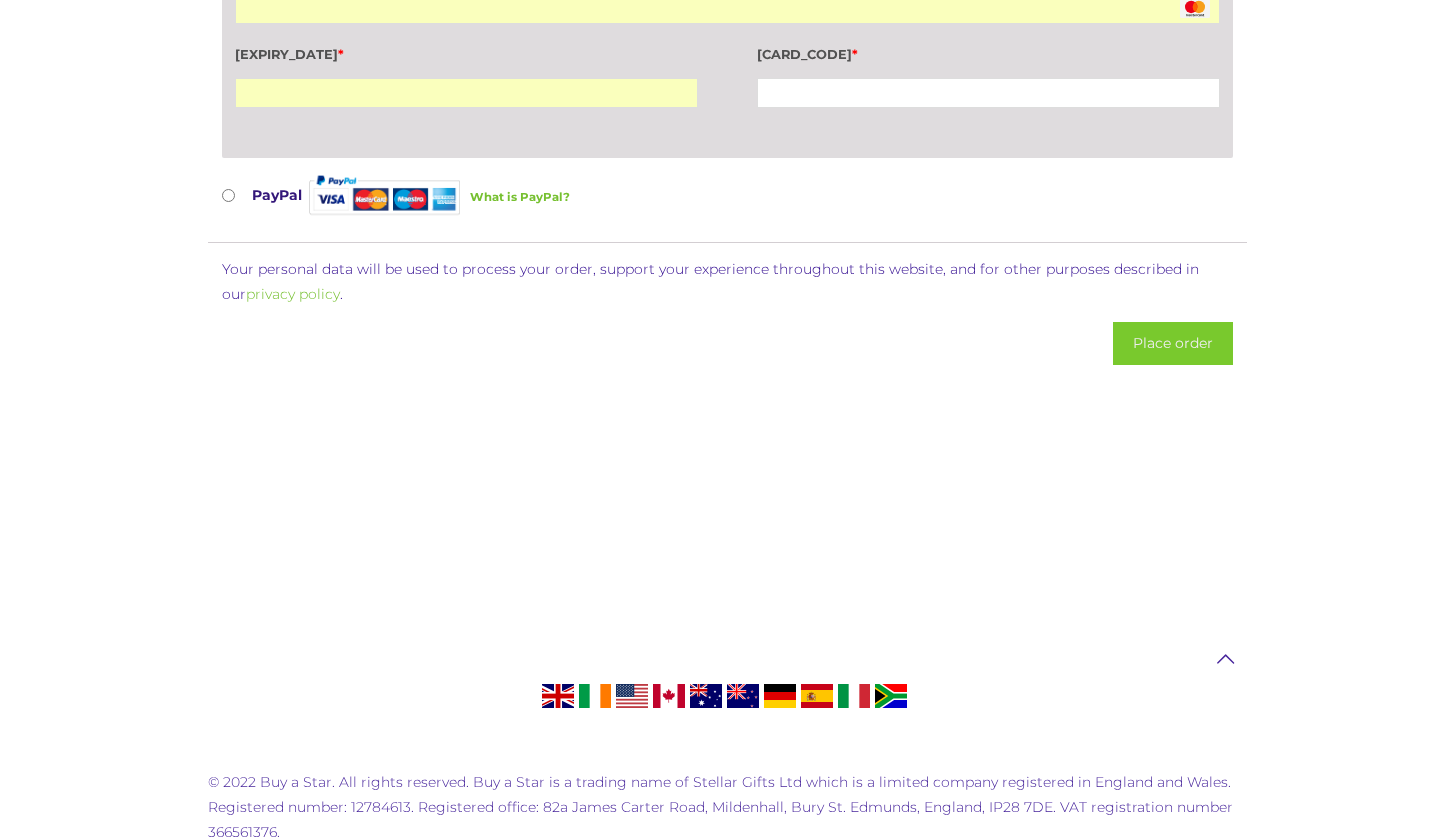 click on "Place order" at bounding box center (1173, 343) 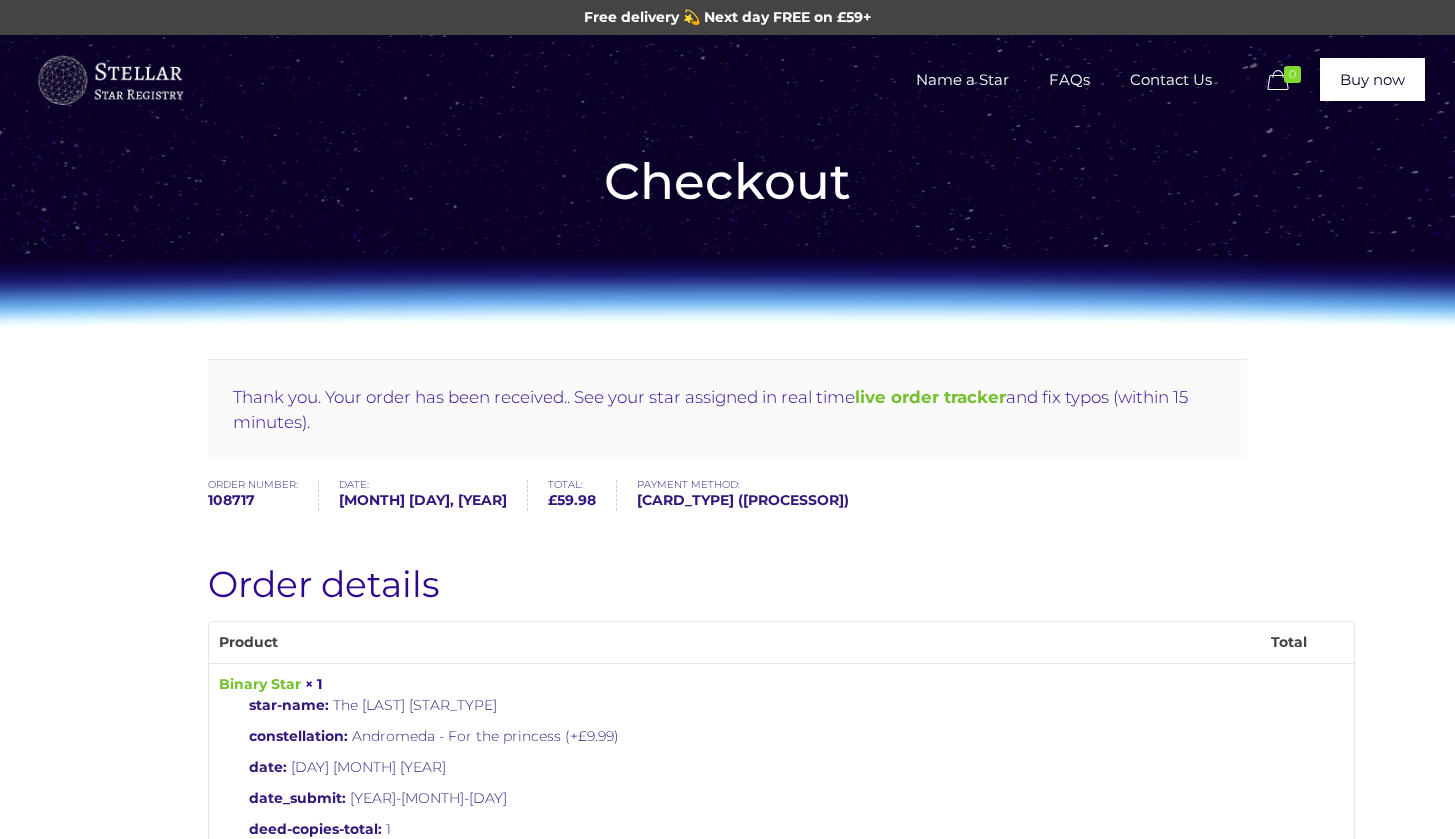 scroll, scrollTop: 0, scrollLeft: 0, axis: both 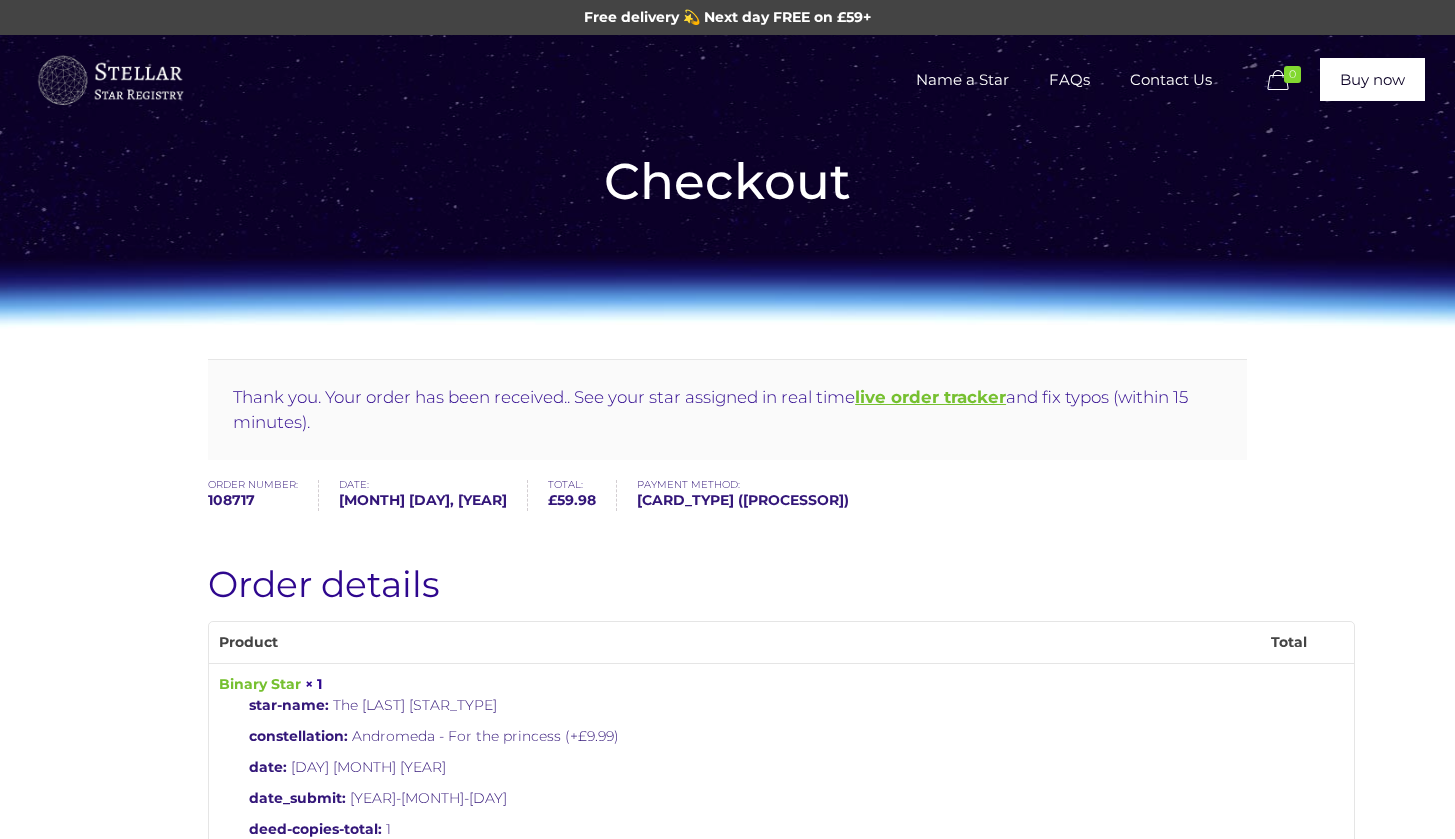 click on "live order tracker" at bounding box center [930, 397] 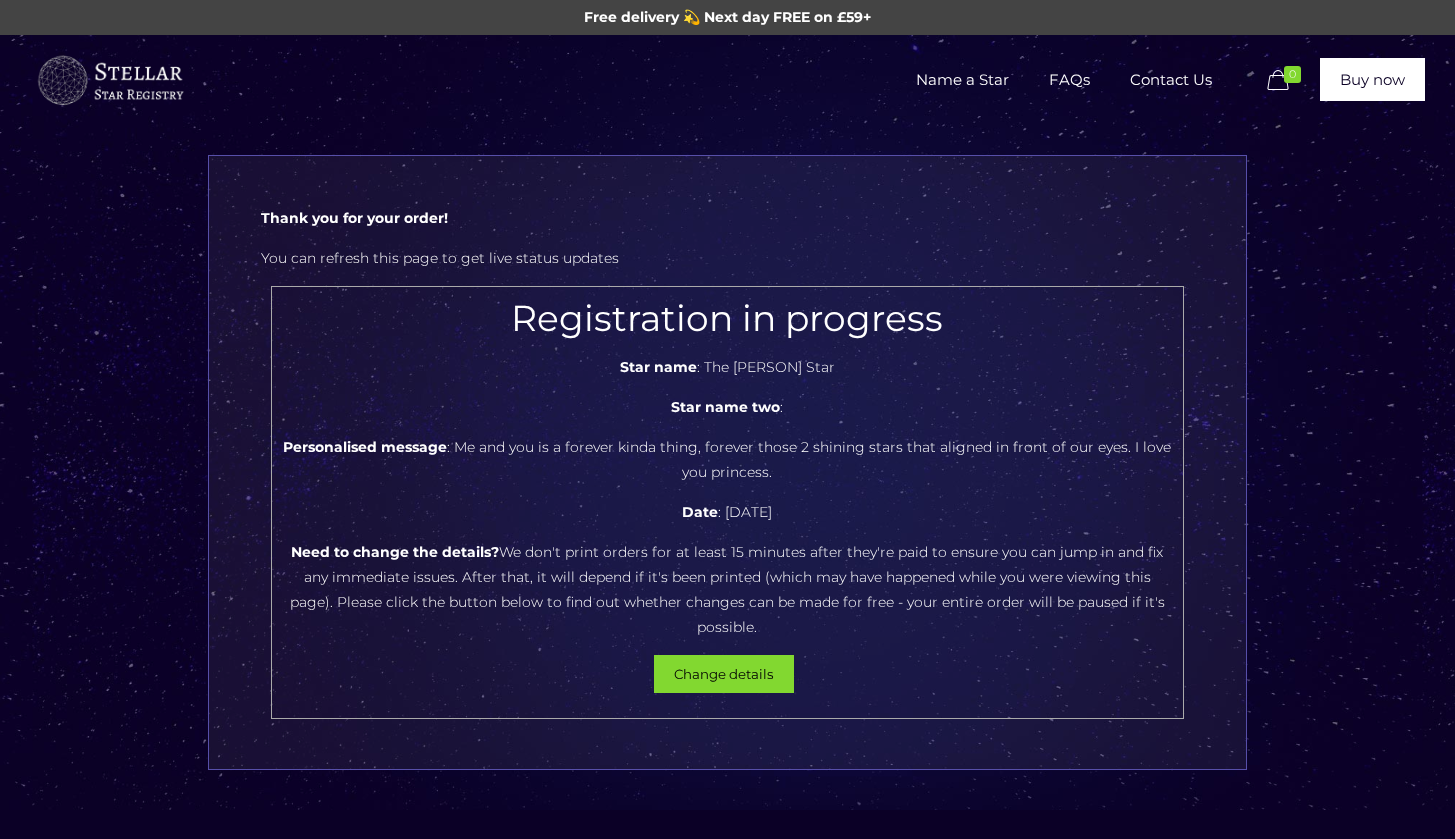 scroll, scrollTop: 0, scrollLeft: 0, axis: both 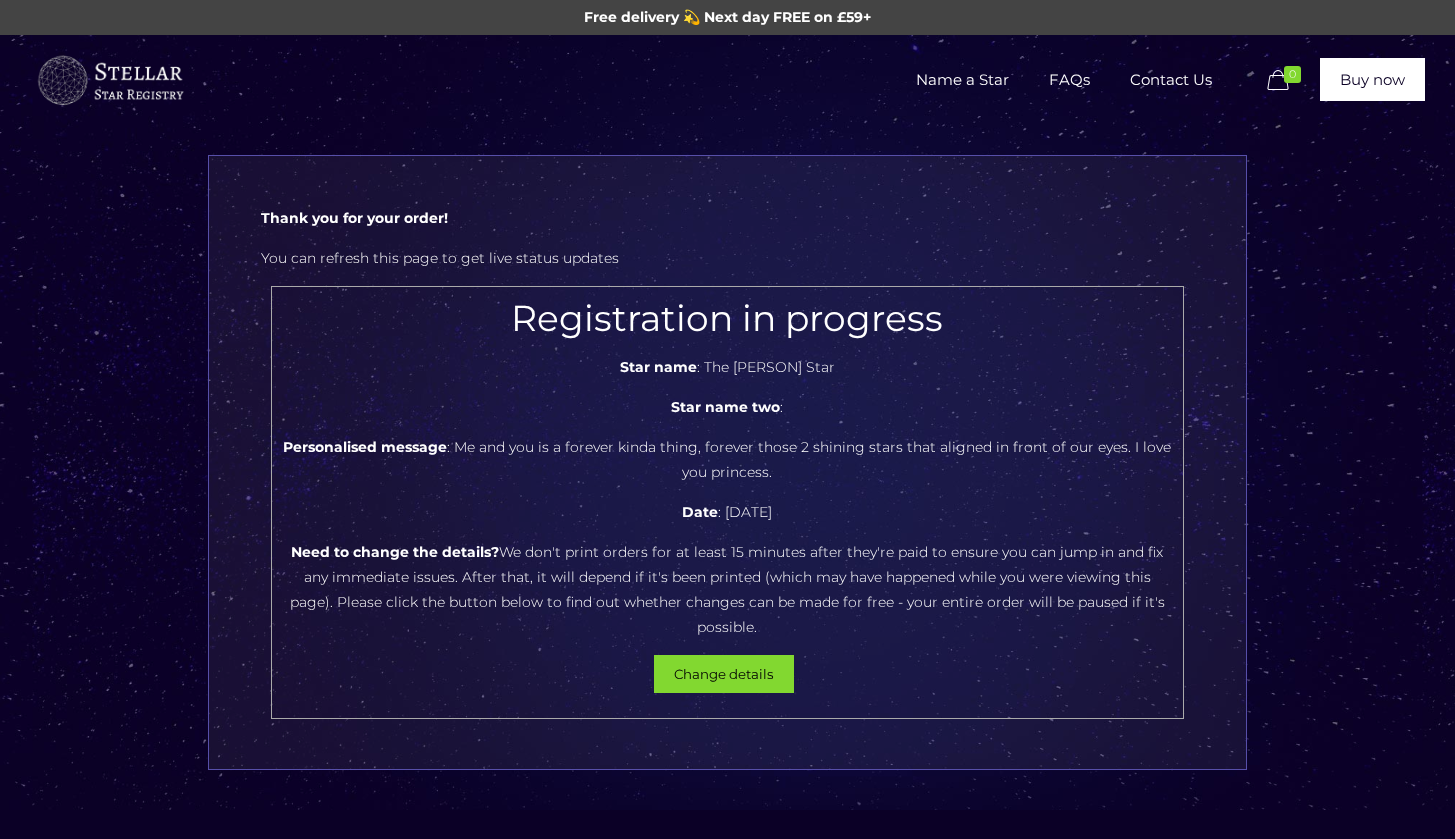click on "Star name two :" at bounding box center [727, 407] 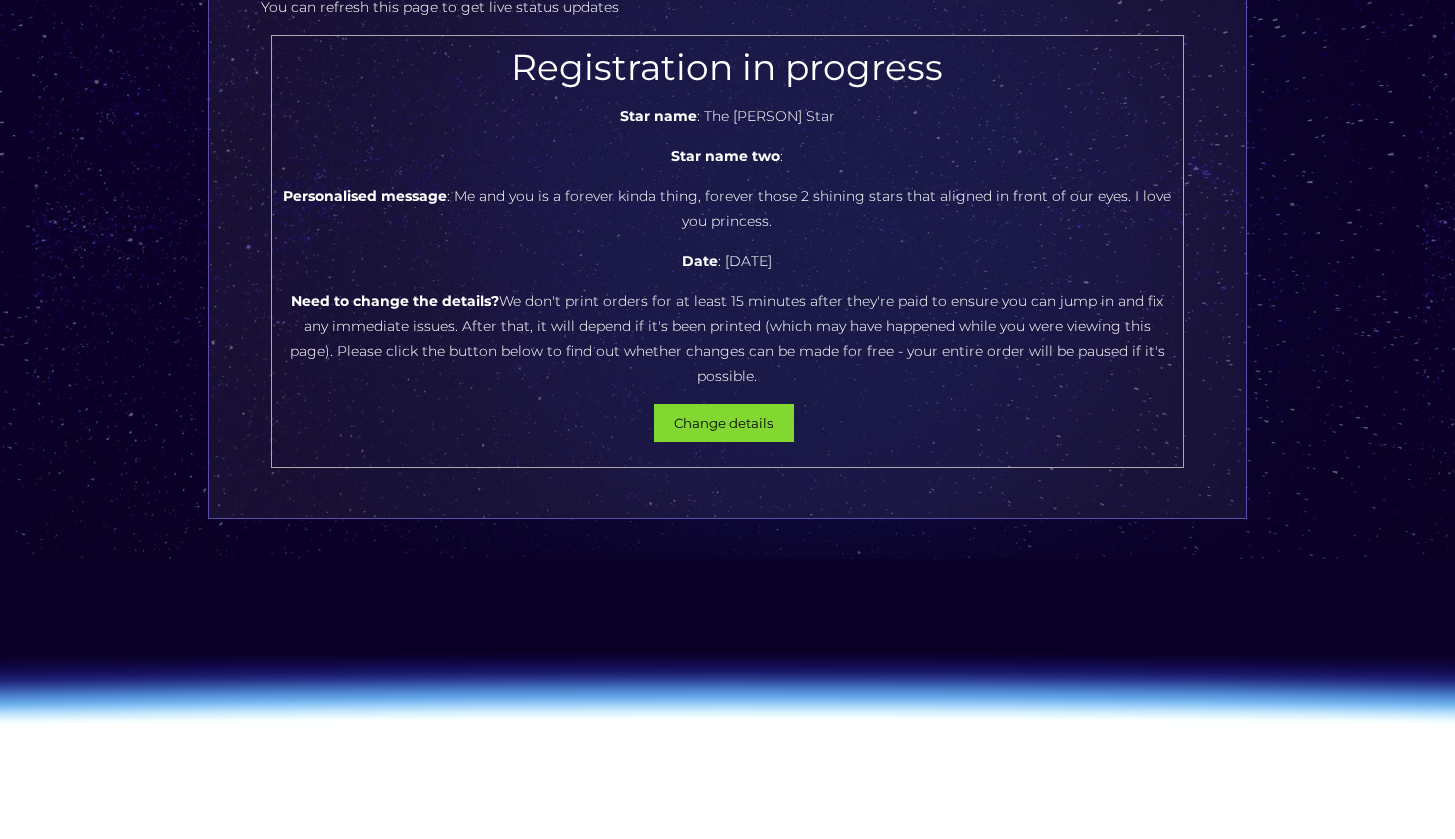scroll, scrollTop: 254, scrollLeft: 0, axis: vertical 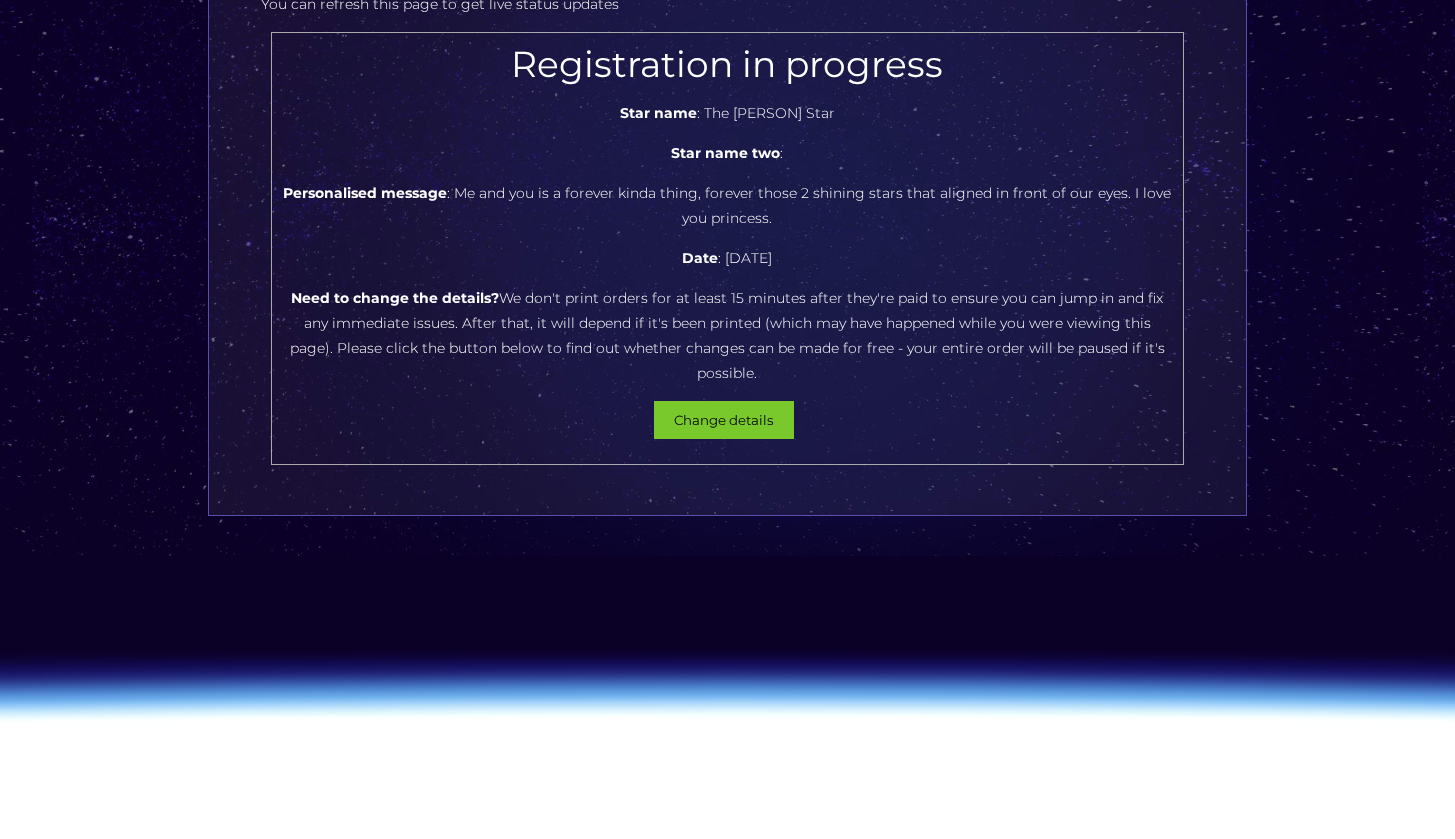 click on "Change details" at bounding box center (724, 420) 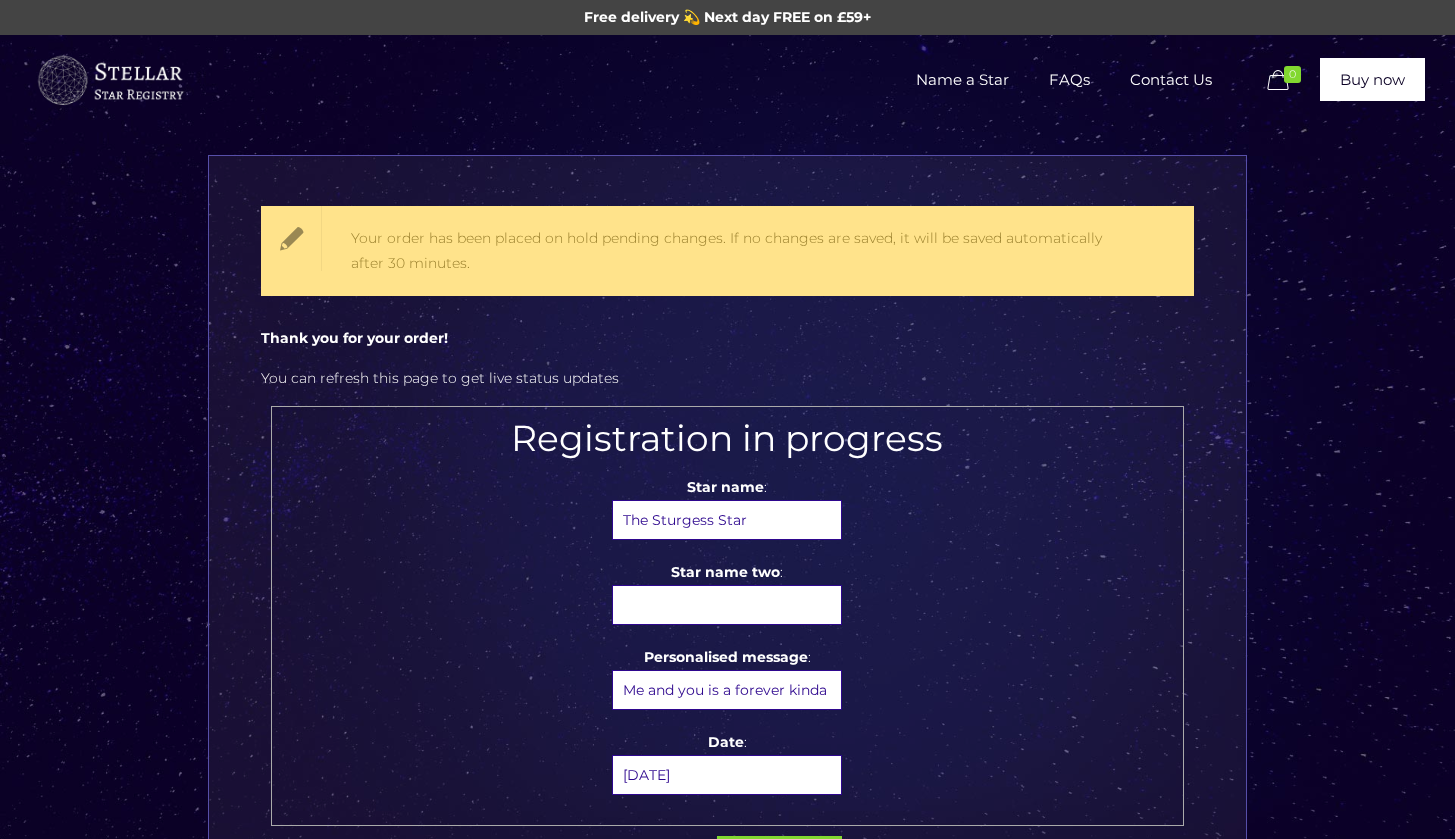 scroll, scrollTop: 0, scrollLeft: 0, axis: both 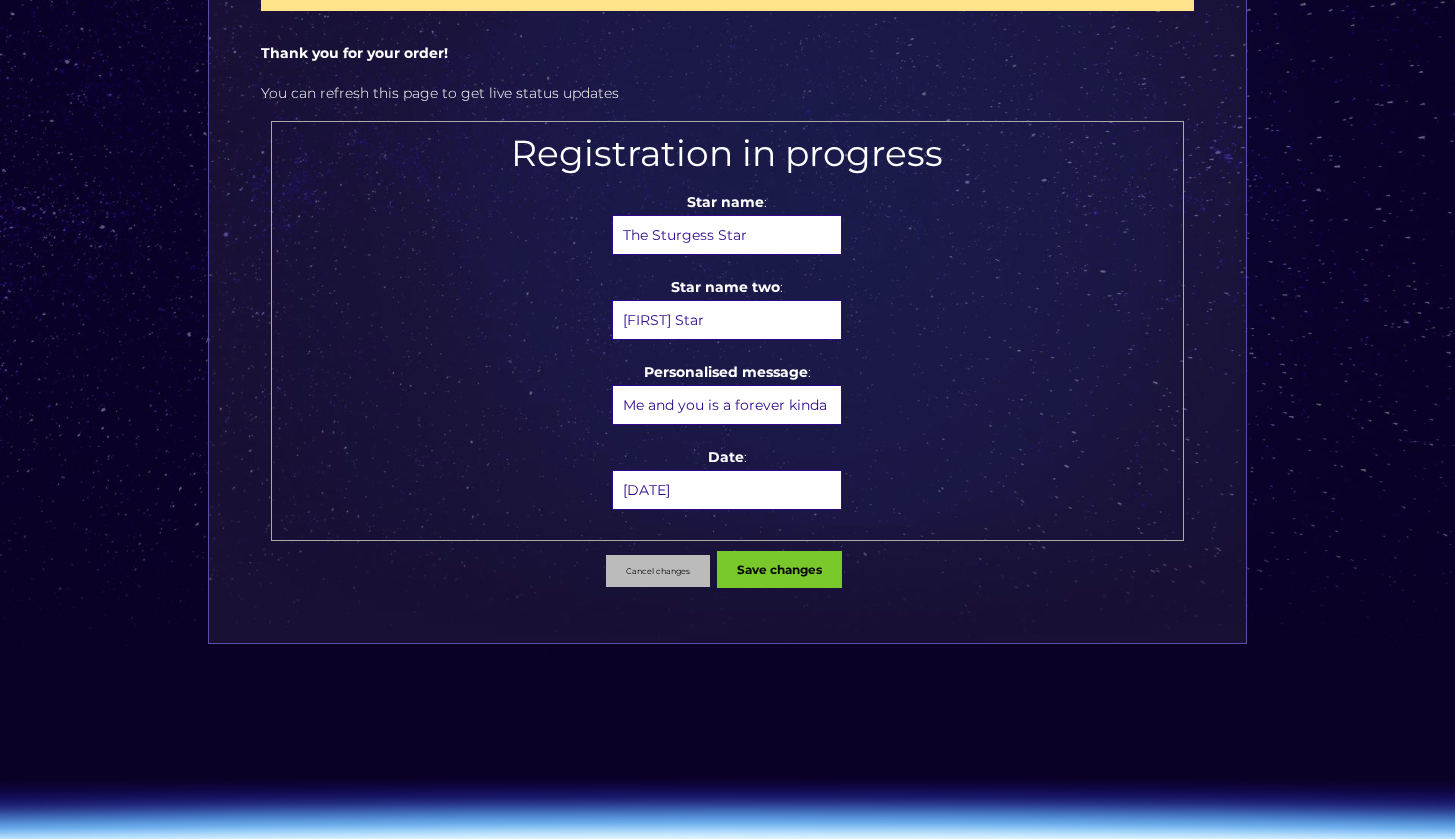 type on "Delilahs Star" 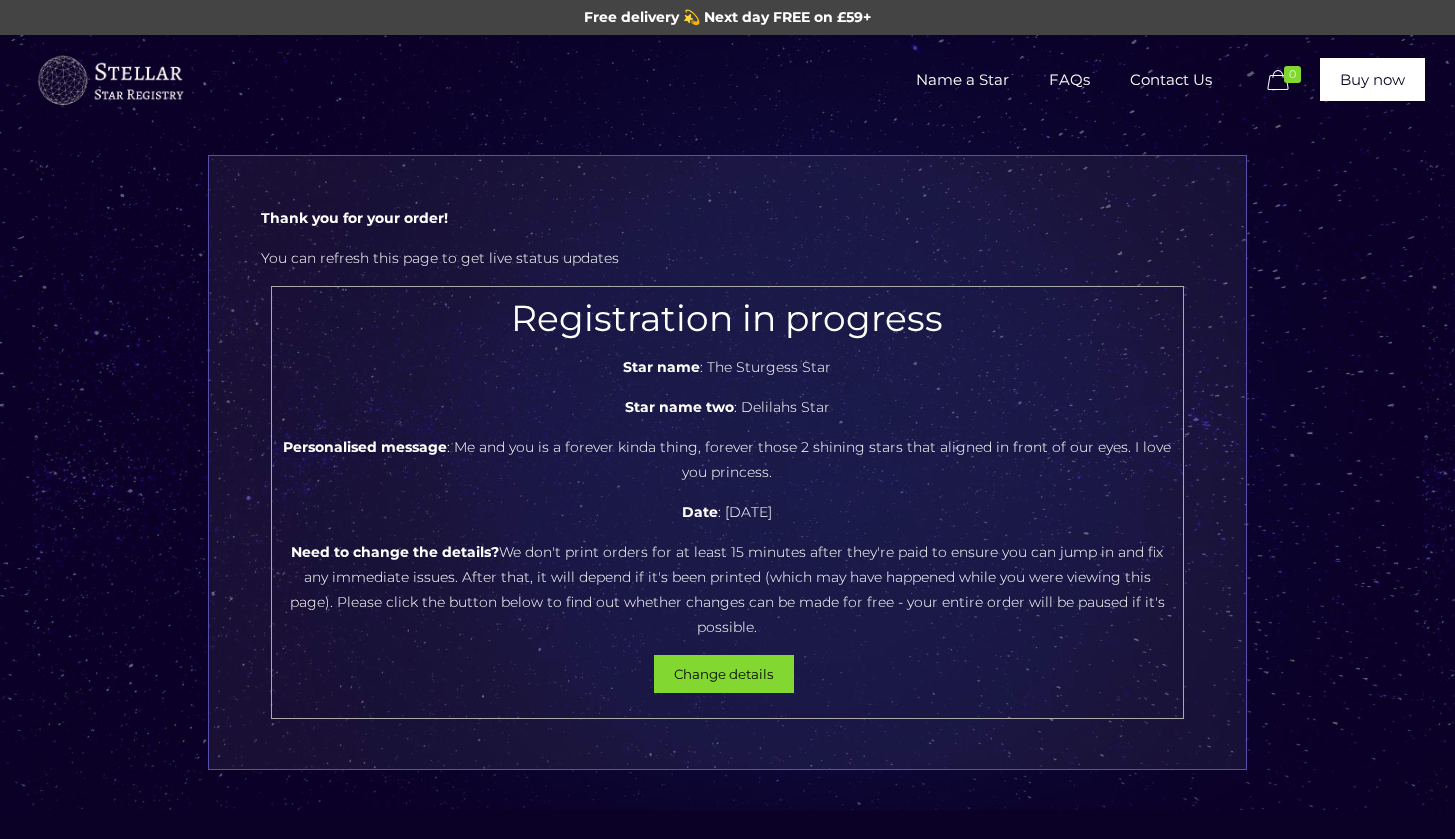 scroll, scrollTop: 0, scrollLeft: 0, axis: both 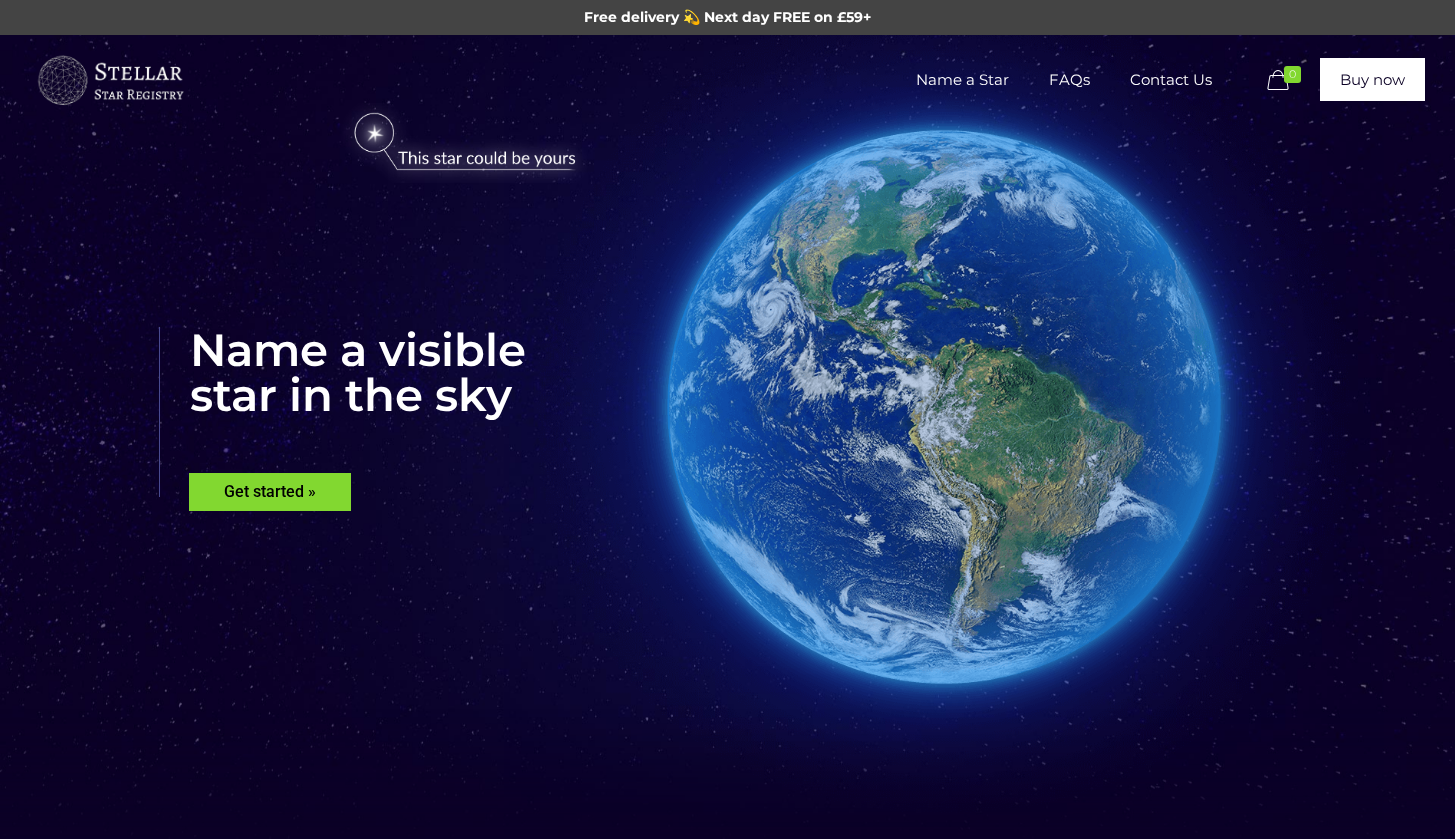 click on "Free delivery 💫 Next day FREE on £59+" at bounding box center [727, 17] 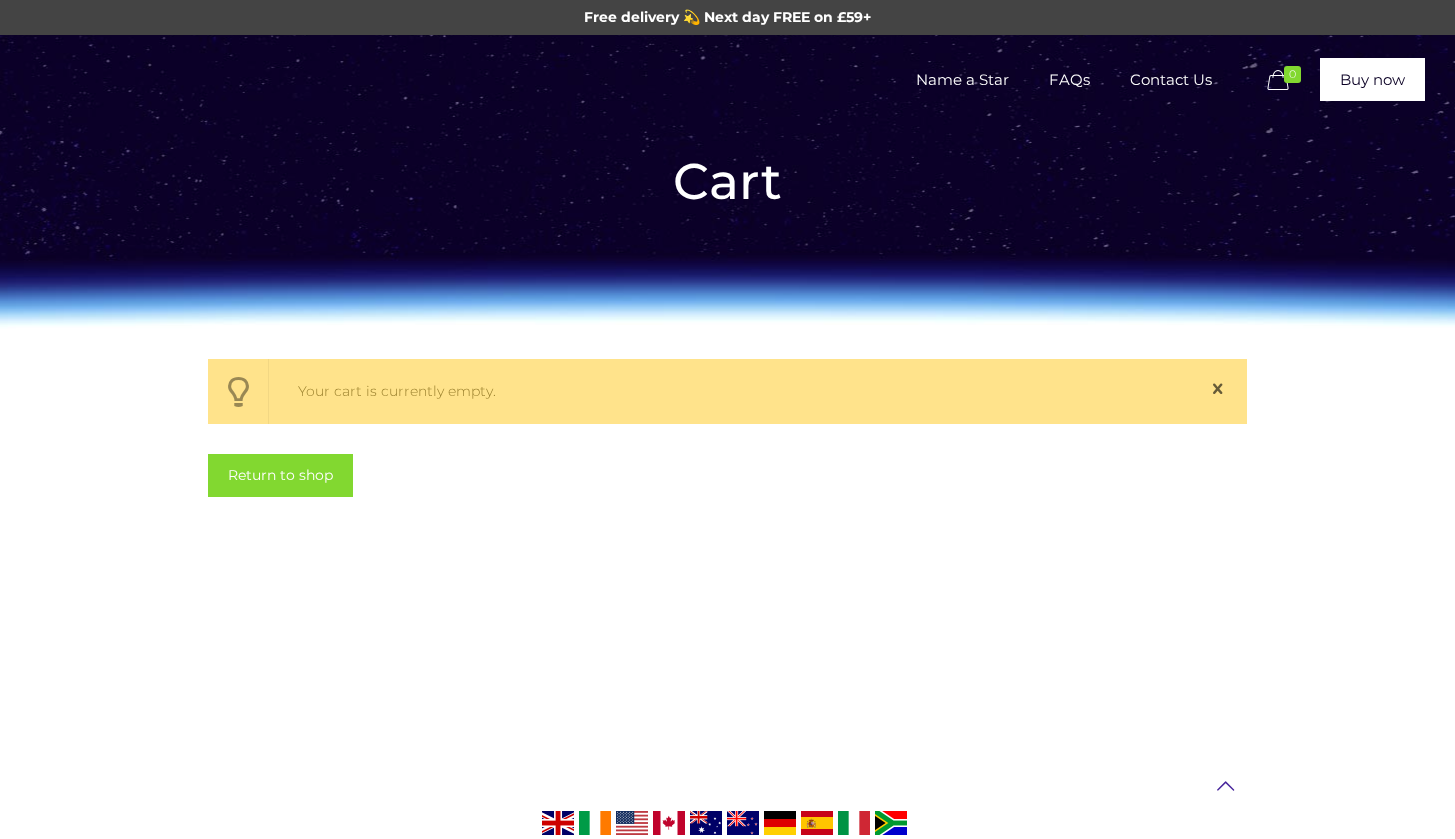 scroll, scrollTop: 0, scrollLeft: 0, axis: both 